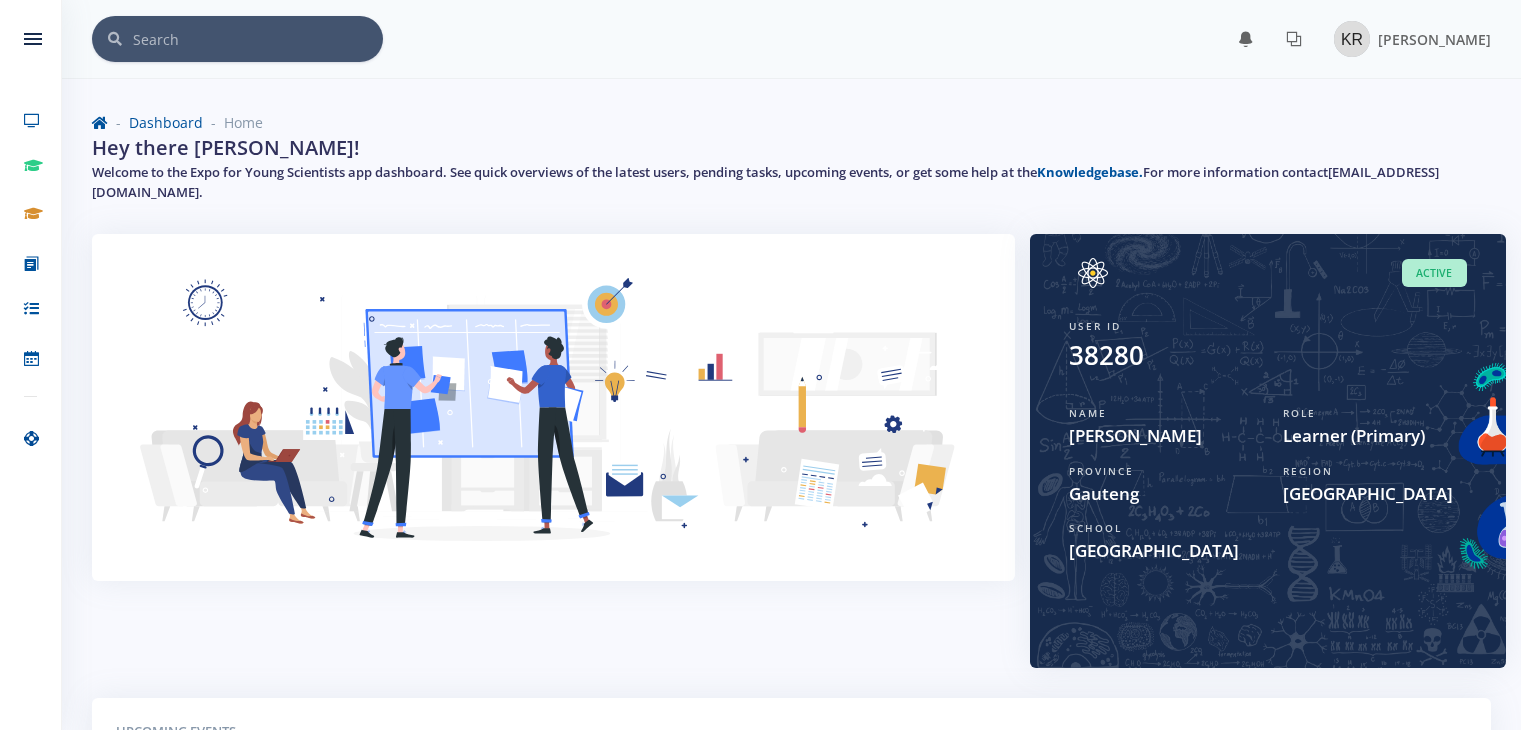 scroll, scrollTop: 0, scrollLeft: 0, axis: both 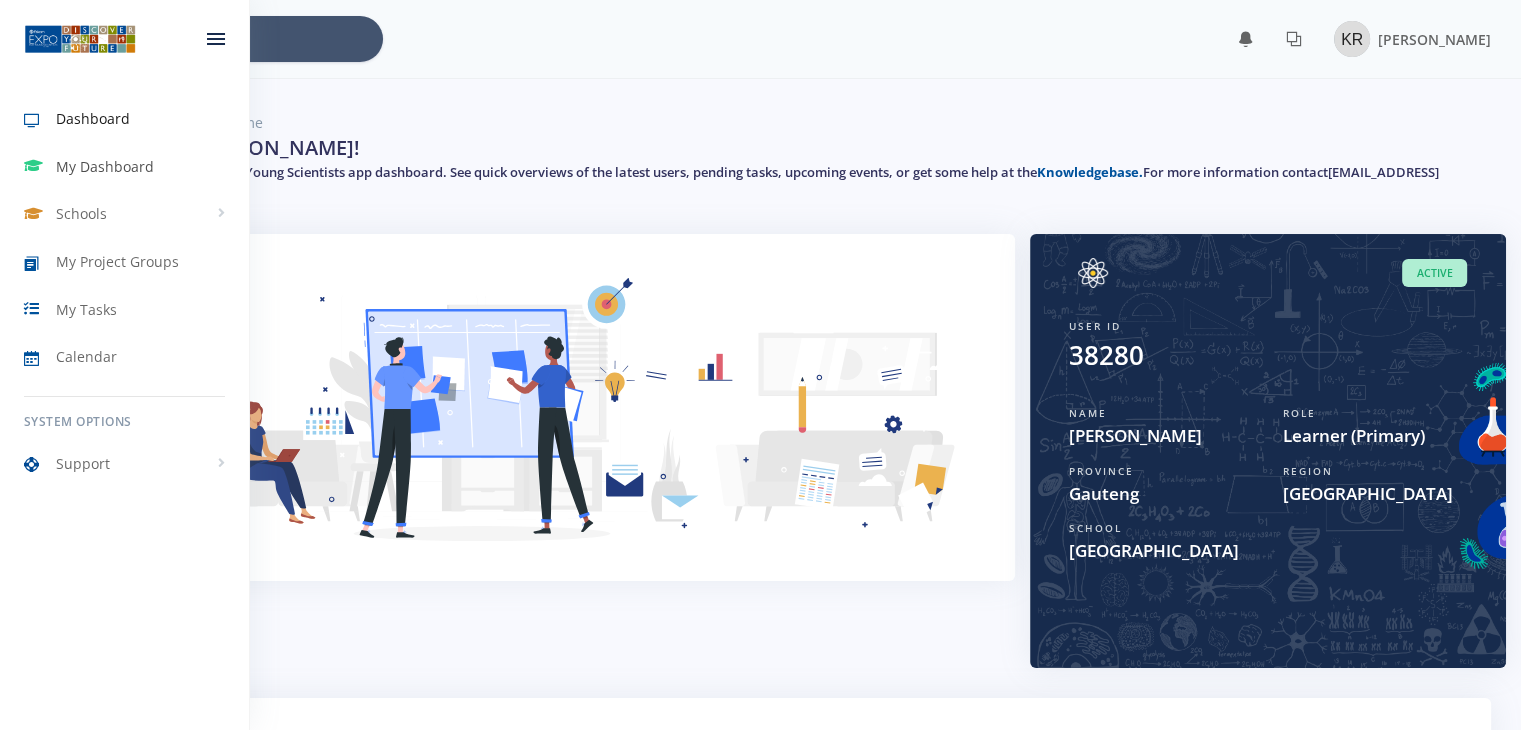 click on "My Dashboard" at bounding box center [105, 166] 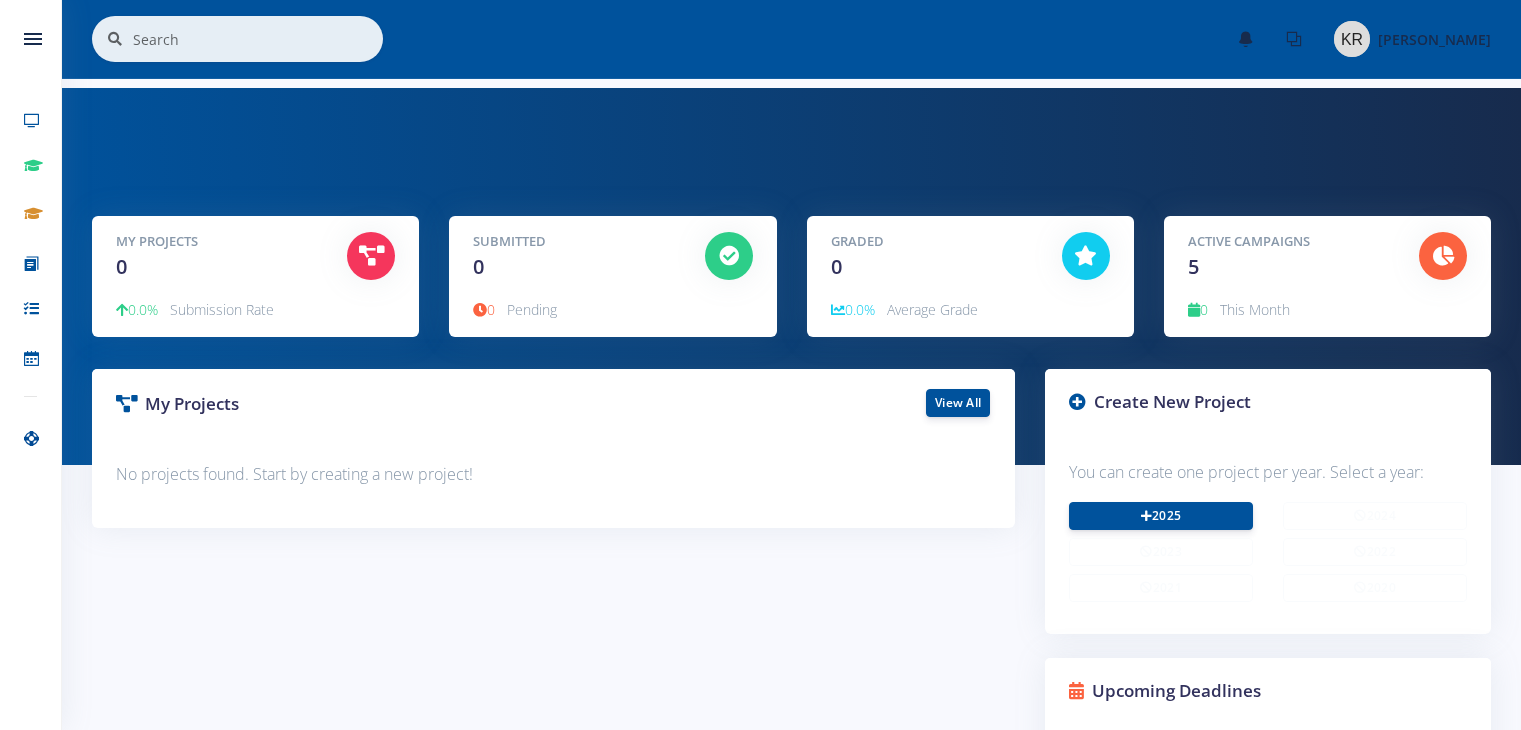 scroll, scrollTop: 0, scrollLeft: 0, axis: both 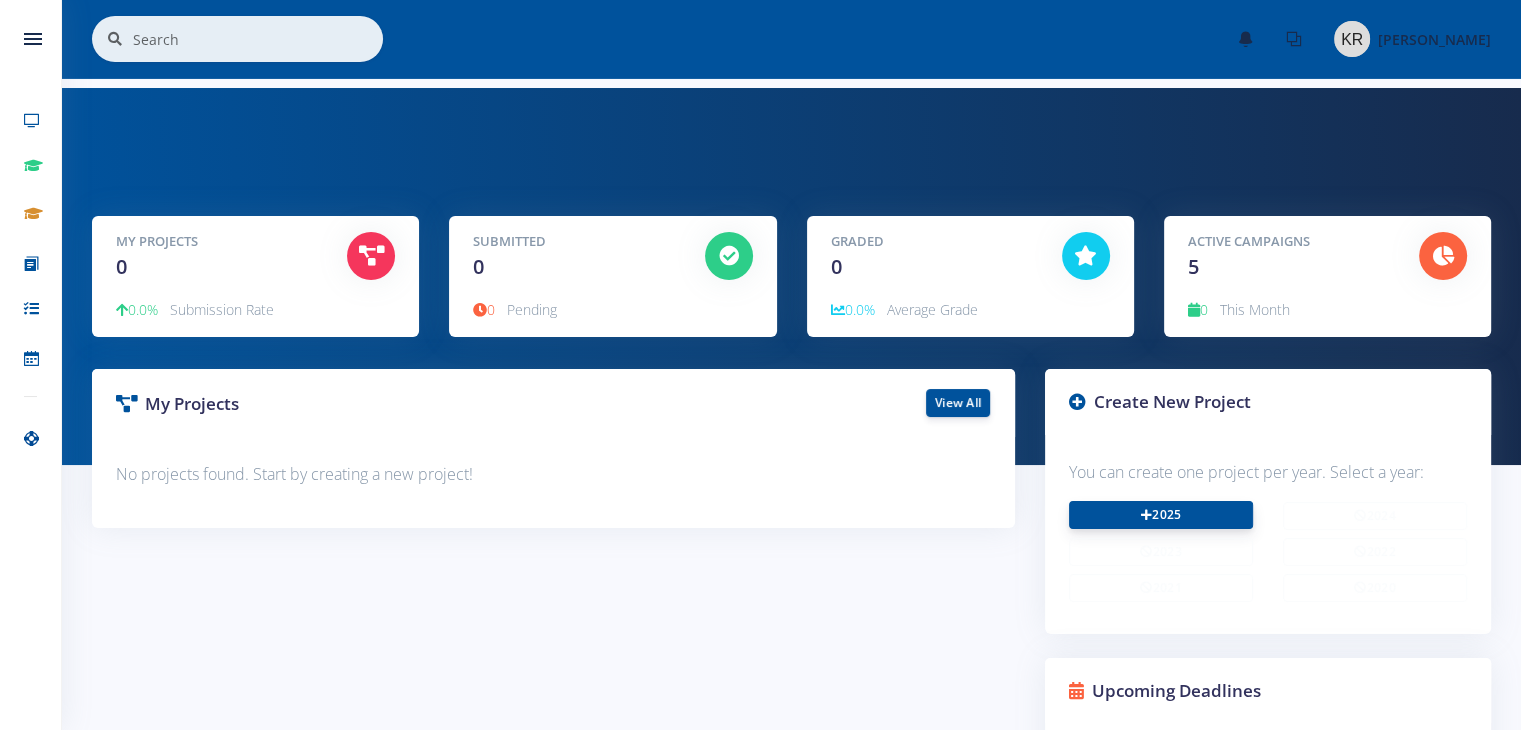 click on "2025" at bounding box center (1161, 515) 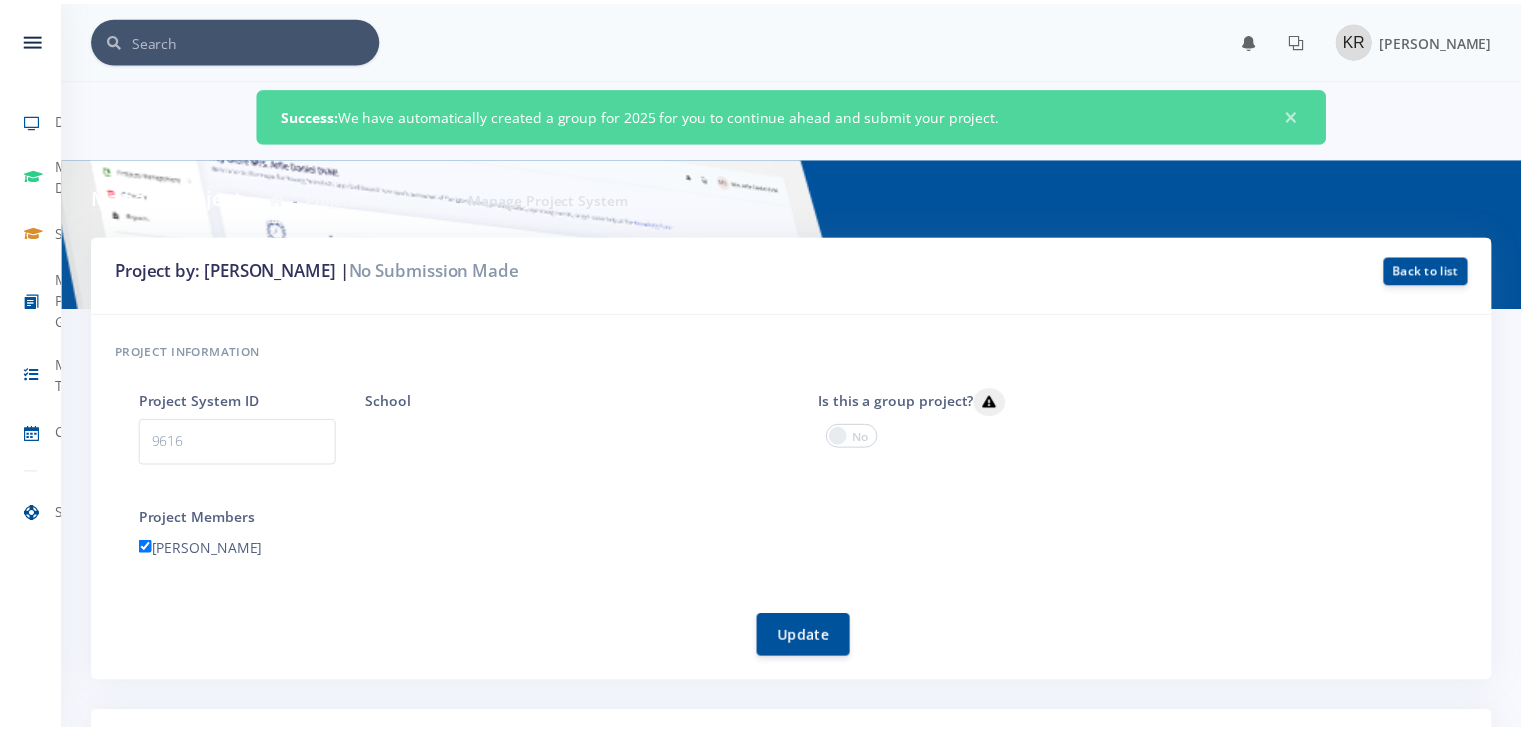 scroll, scrollTop: 0, scrollLeft: 0, axis: both 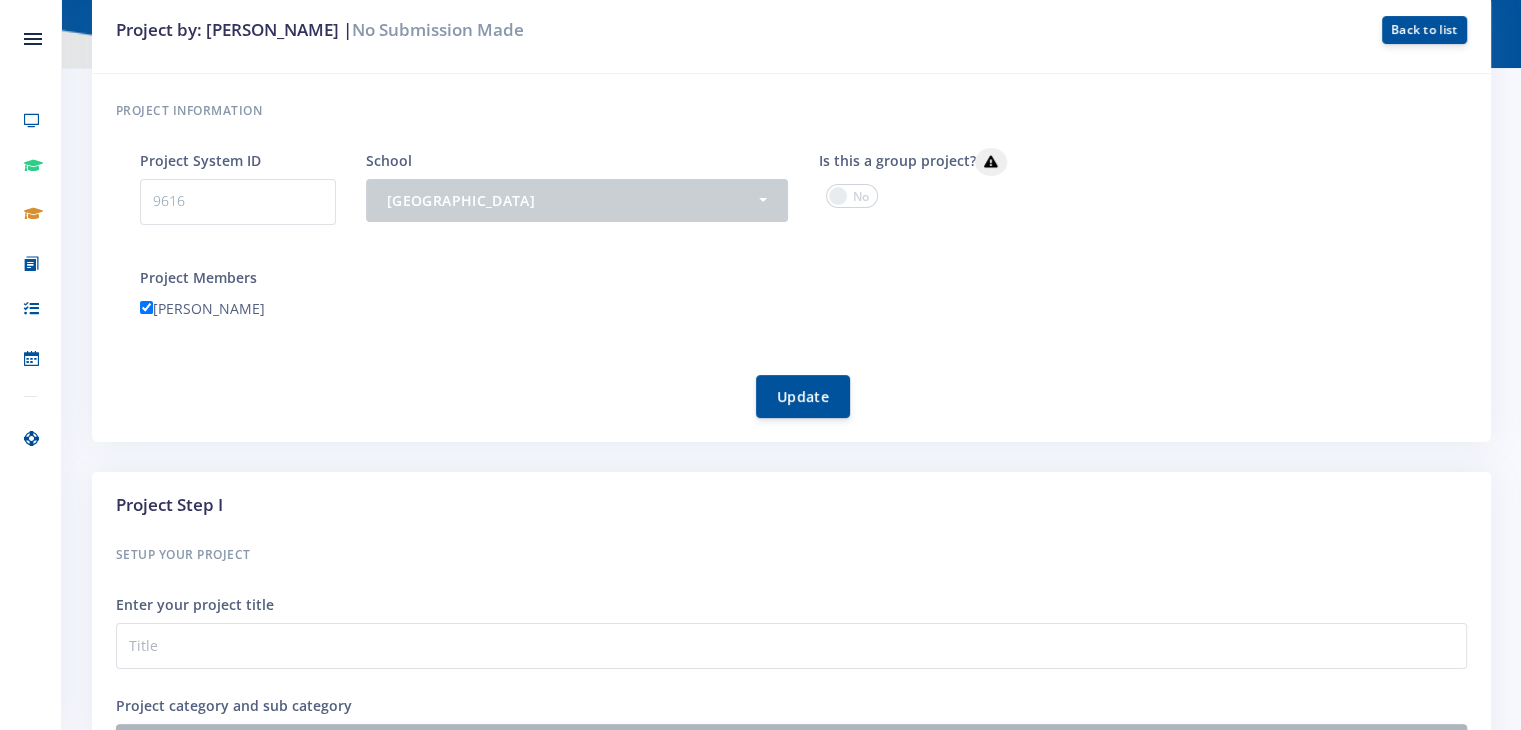 click on "Project Step I
Setup your Project
Enter your project title
Project category and sub category
Select category and sub category
Agricultural Sciences - Animal Husbandry
Select category and sub category   - 1 2 - 3 3 or more" at bounding box center [791, 717] 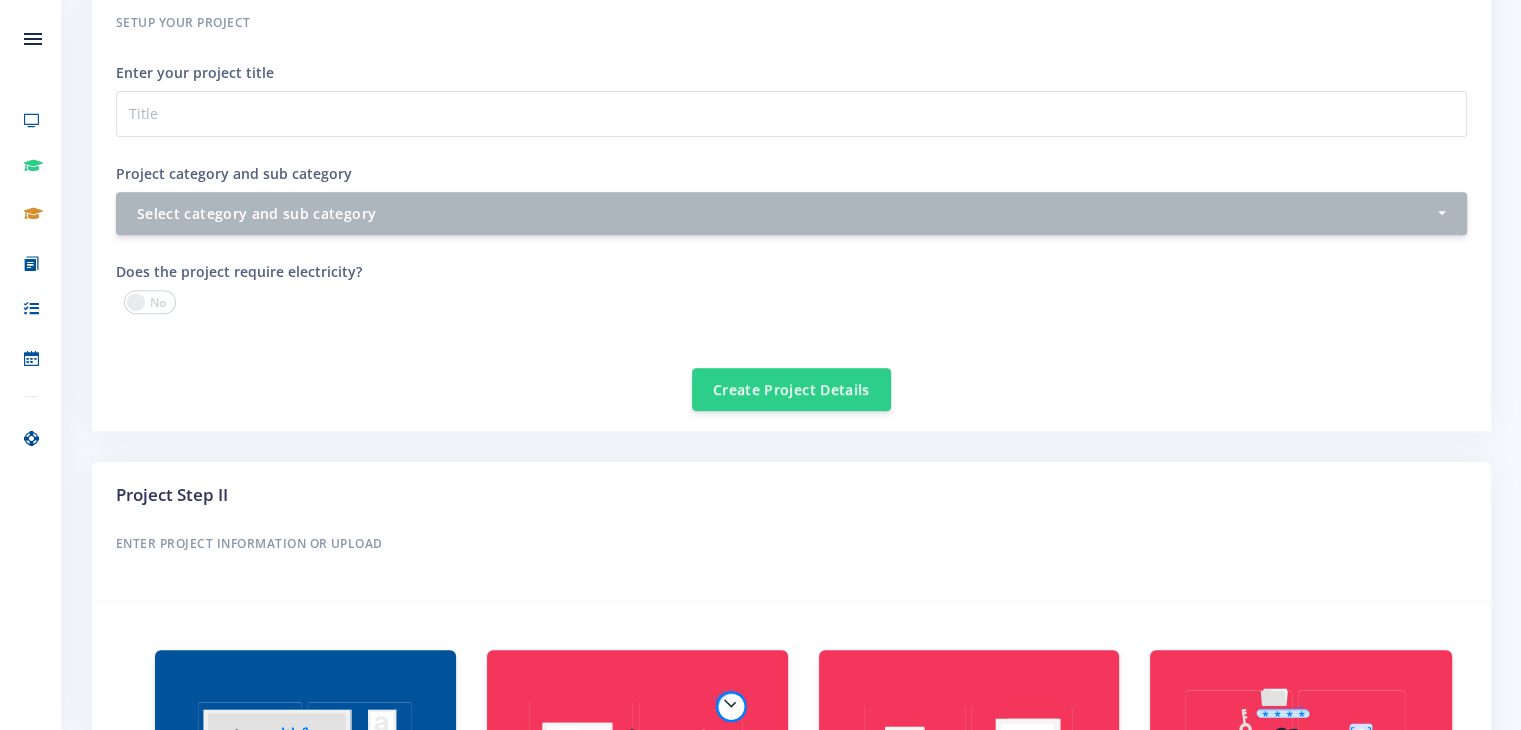 scroll, scrollTop: 840, scrollLeft: 0, axis: vertical 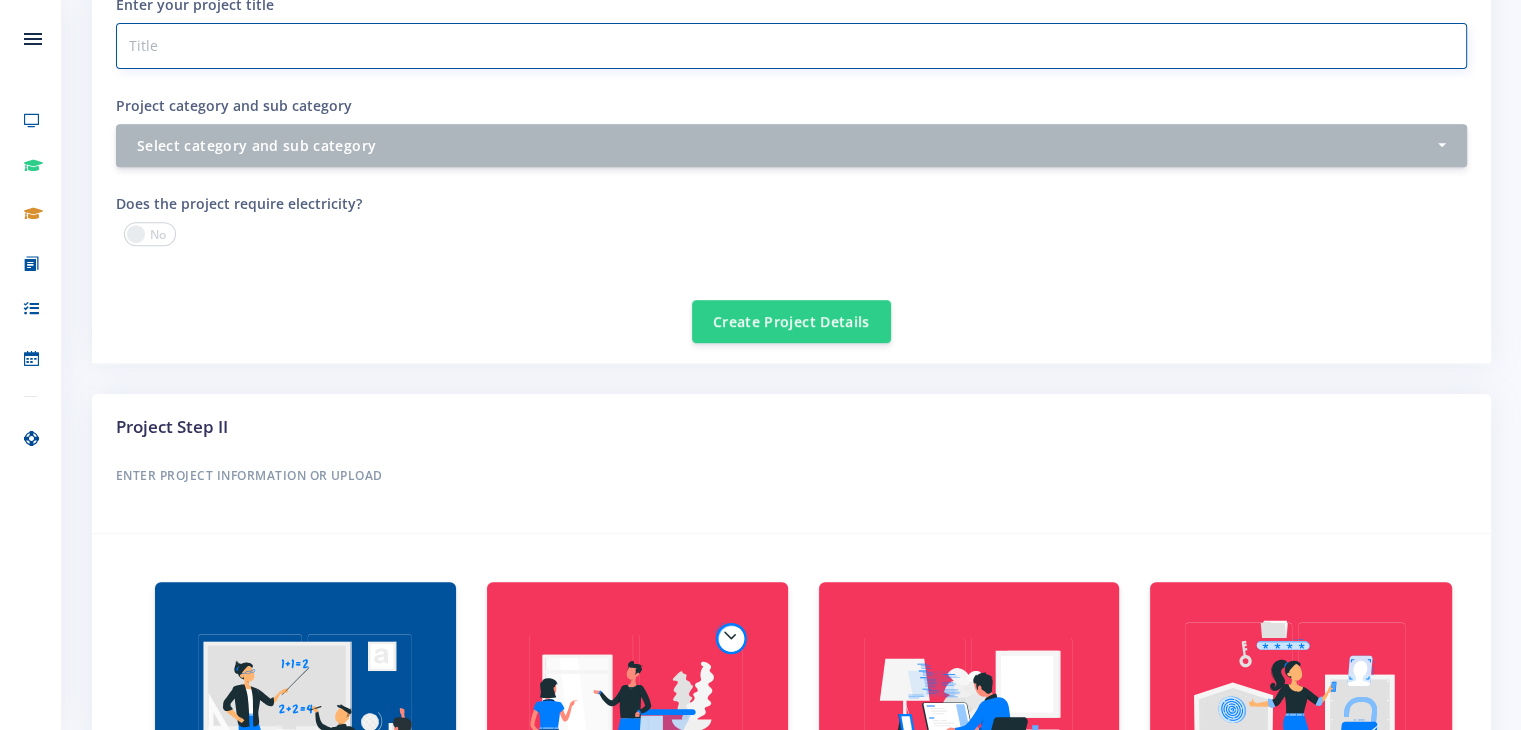 click on "Project category and sub category" at bounding box center [791, 46] 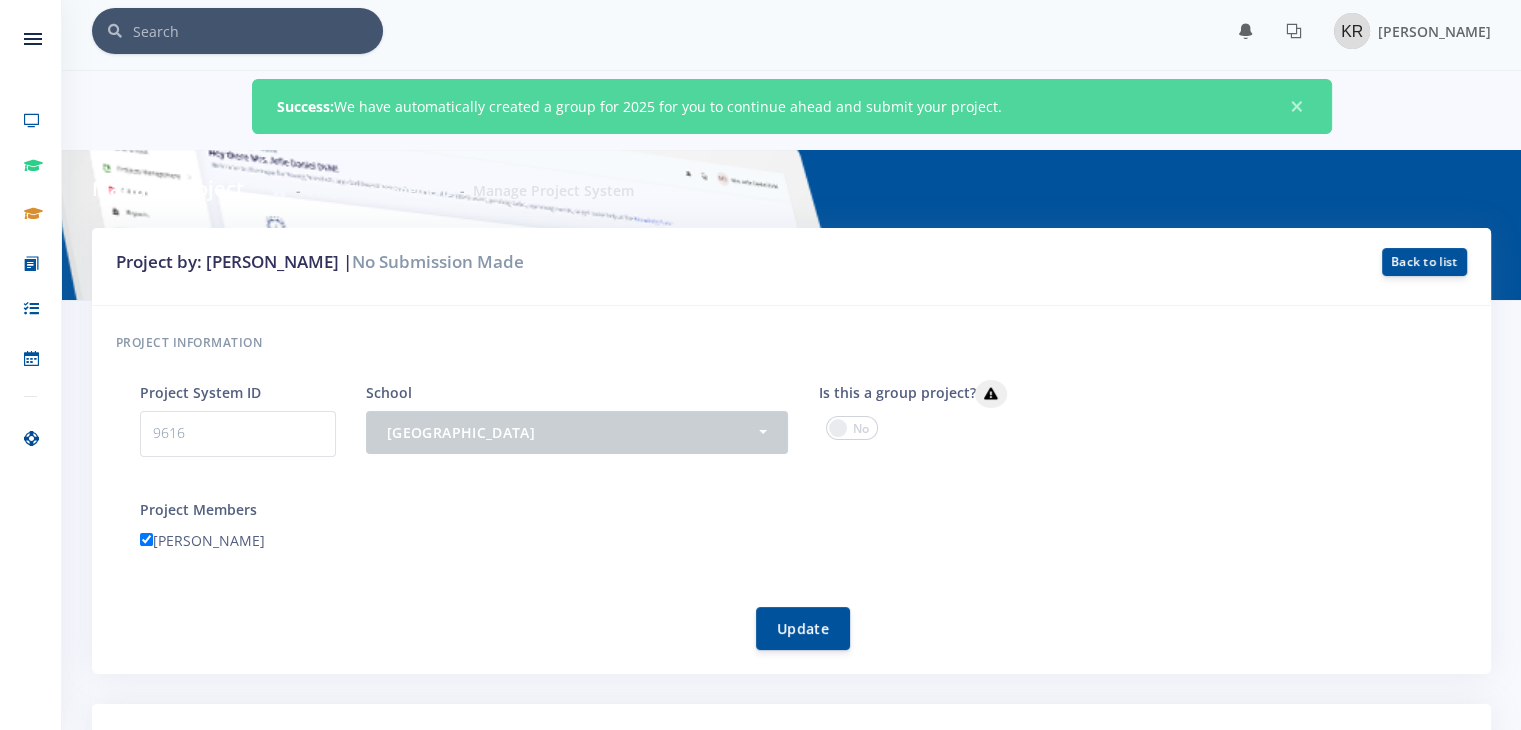 scroll, scrollTop: 0, scrollLeft: 0, axis: both 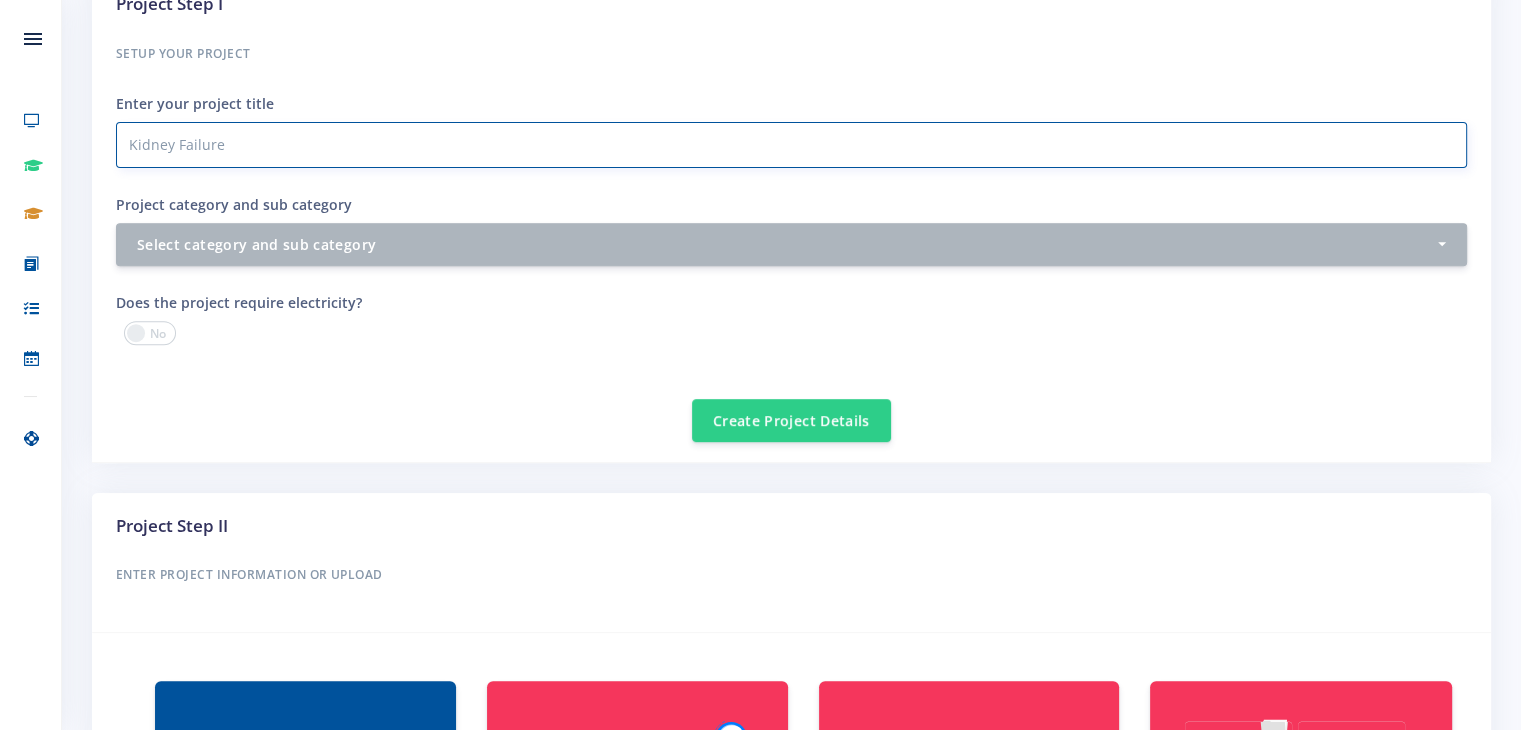 click on "Kidney Failure" at bounding box center [791, 145] 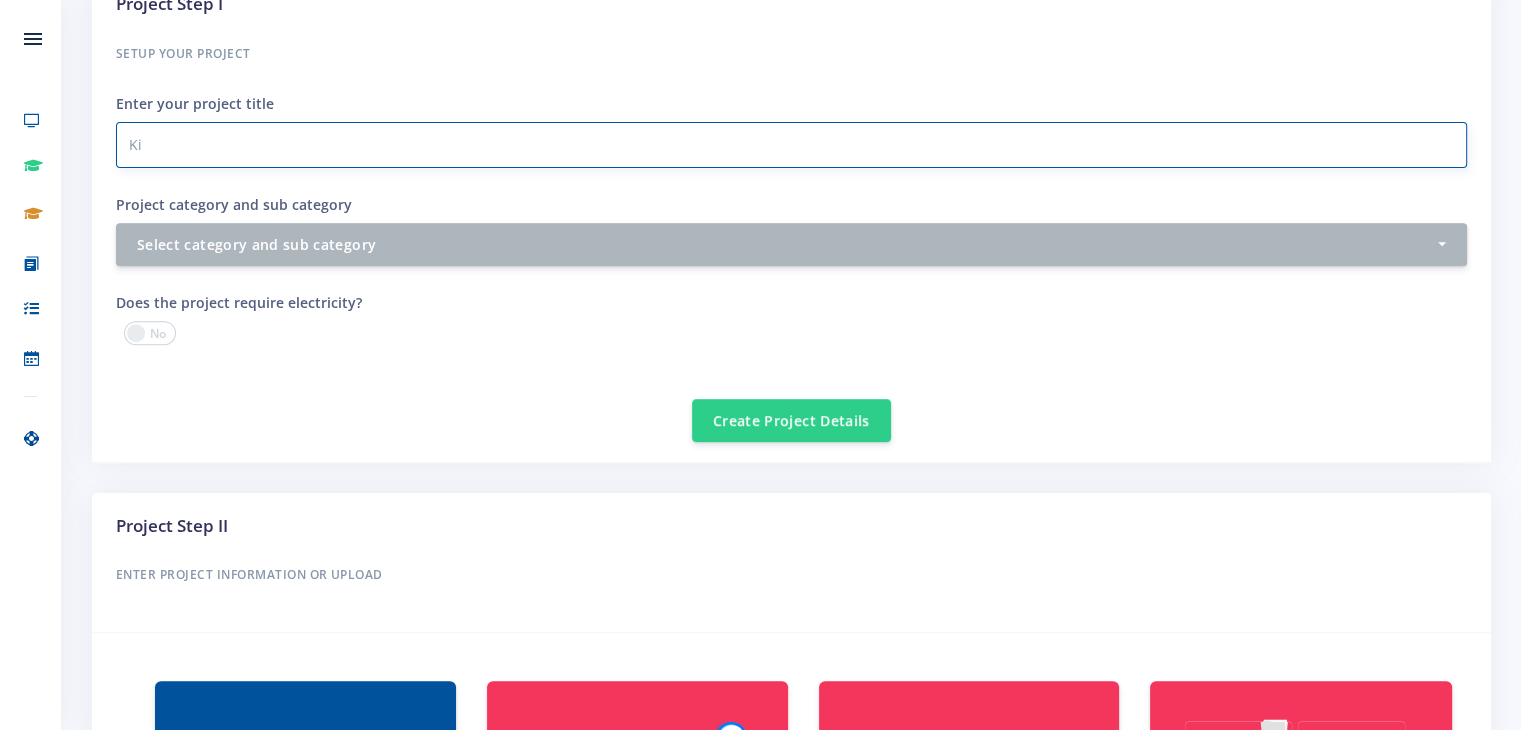 type on "K" 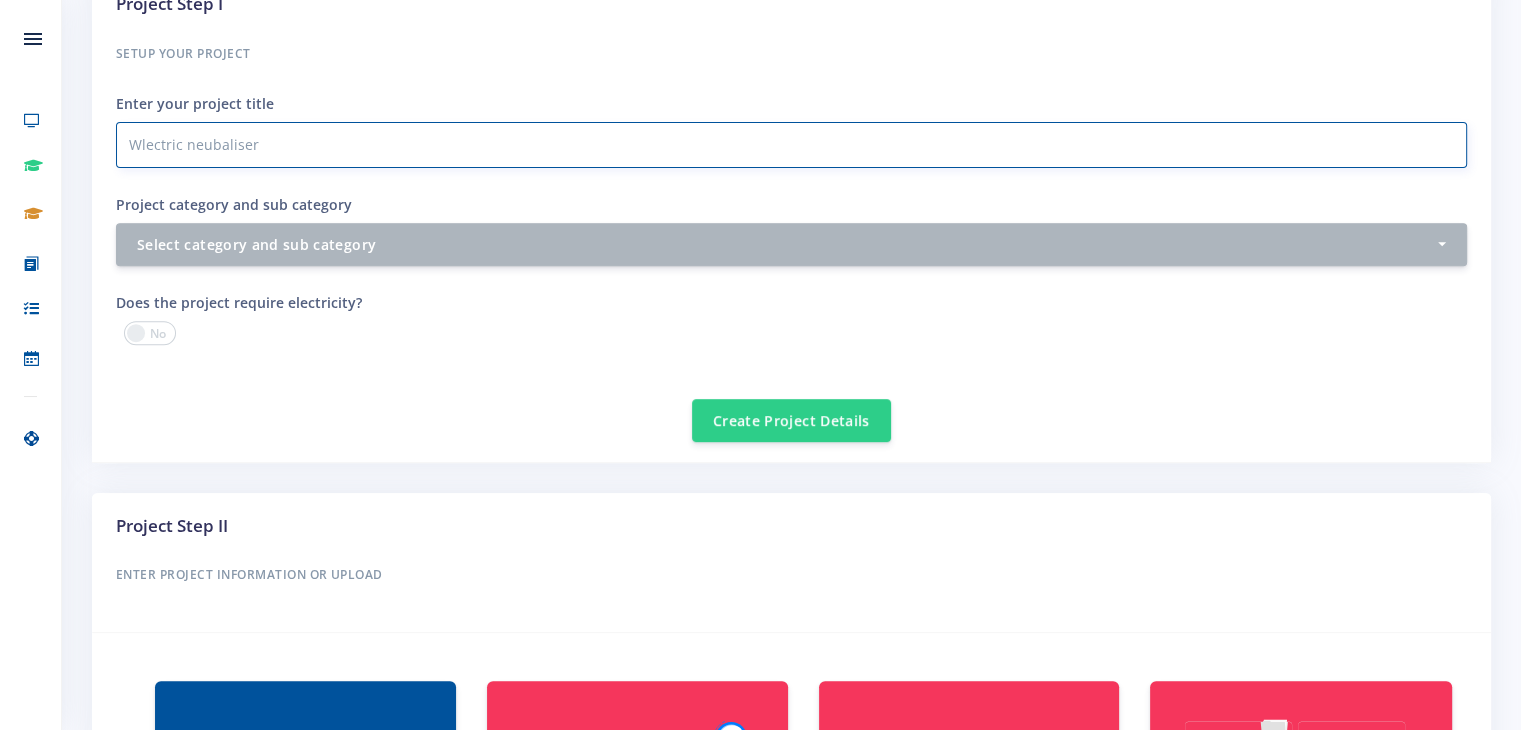click on "Wlectric neubaliser" at bounding box center [791, 145] 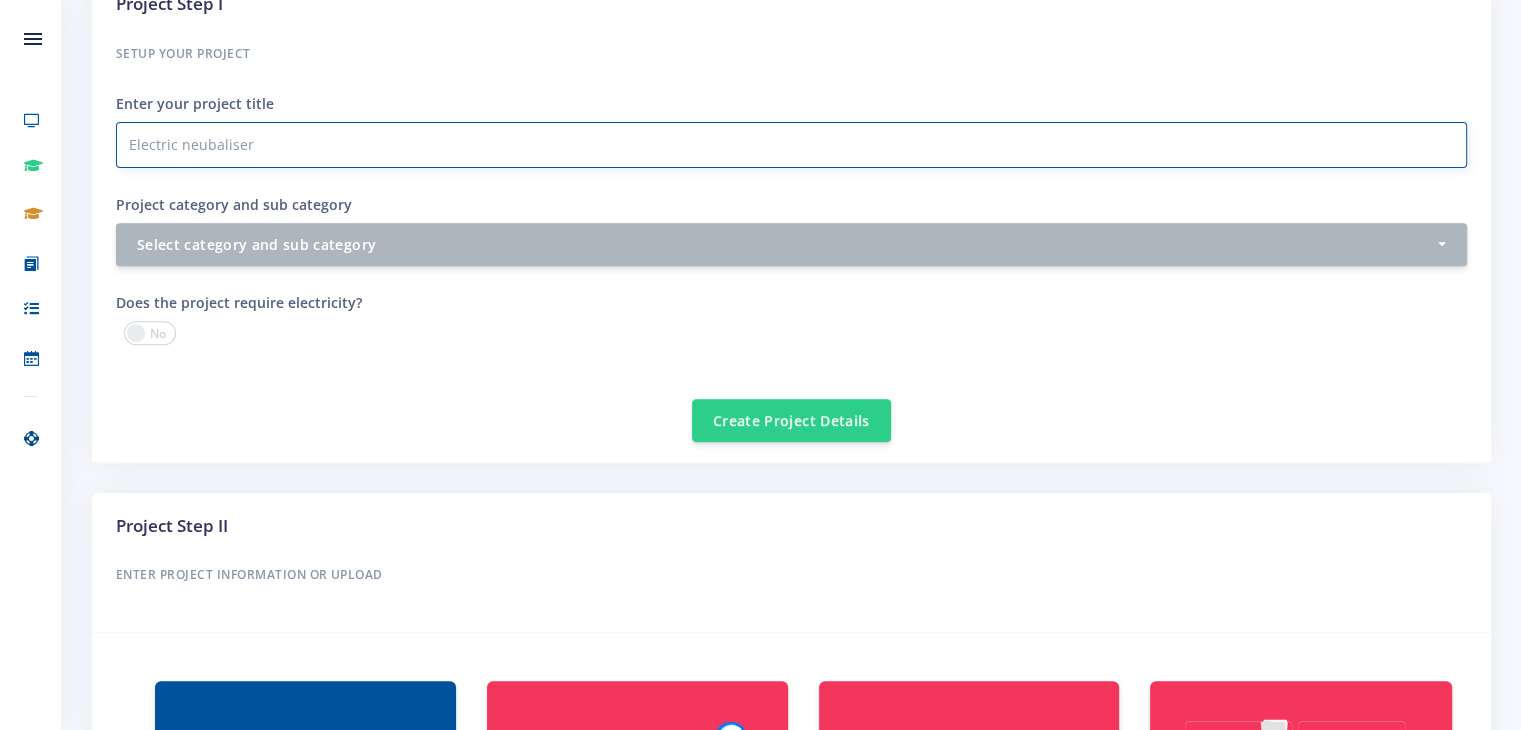 click on "Electric neubaliser" at bounding box center [791, 145] 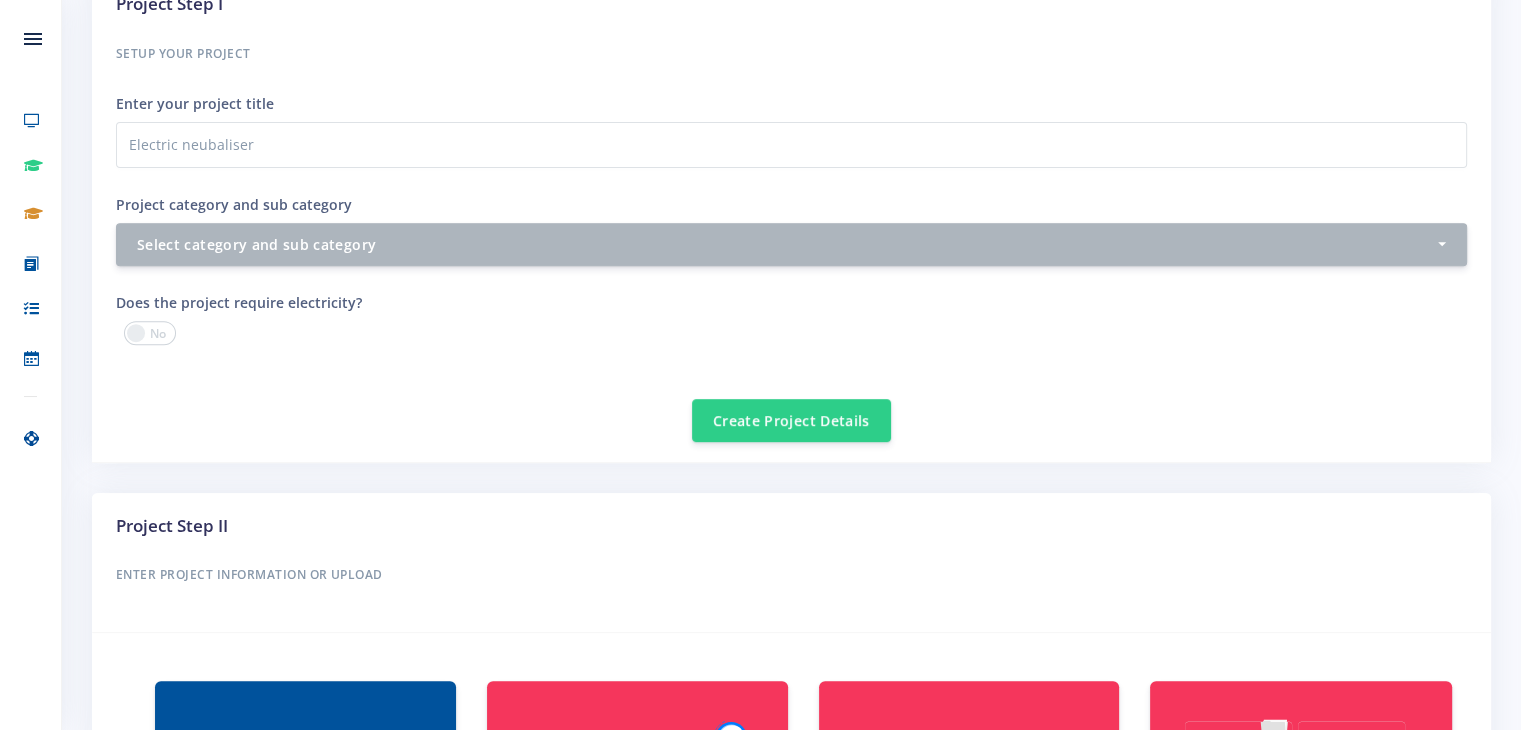 click on "Create Project Details" at bounding box center (791, 408) 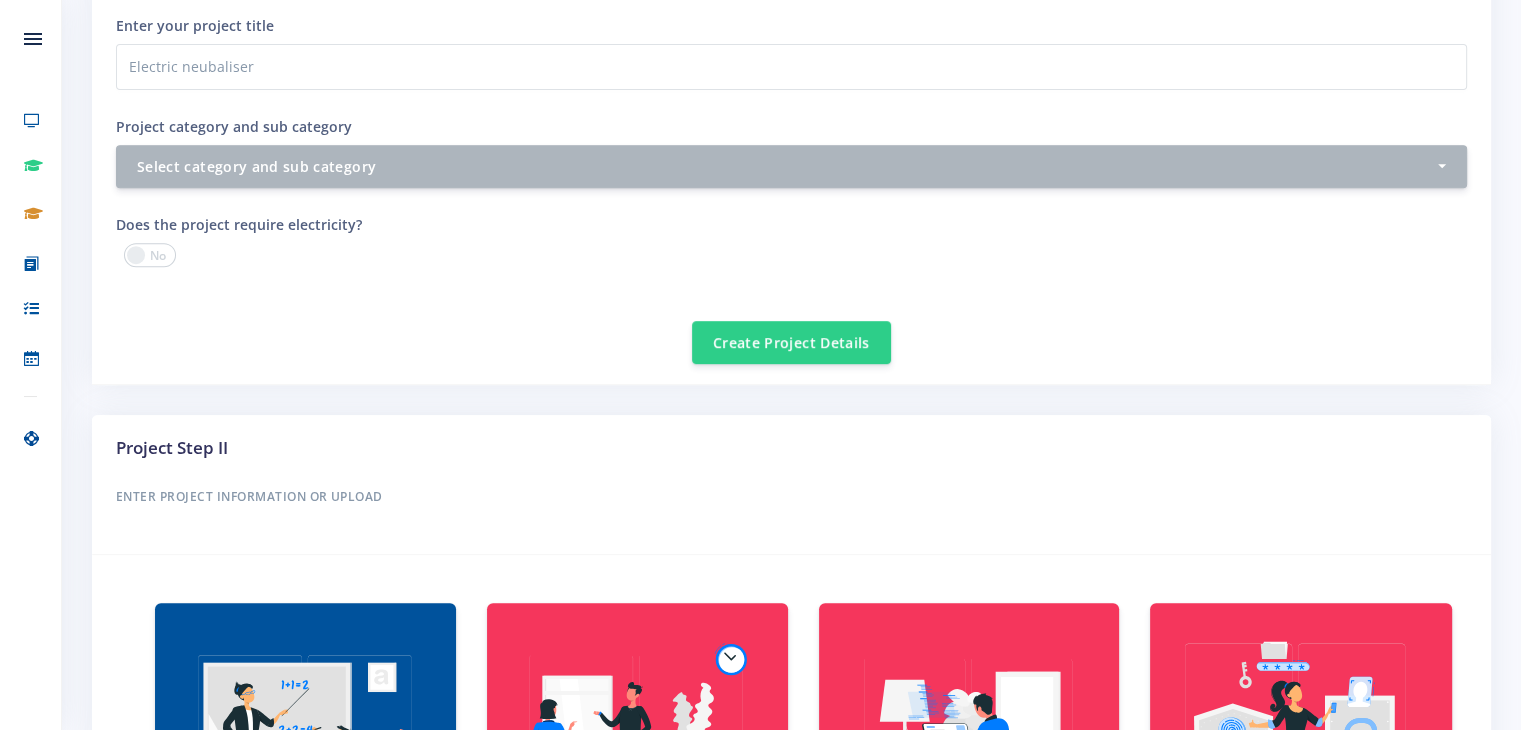 scroll, scrollTop: 821, scrollLeft: 0, axis: vertical 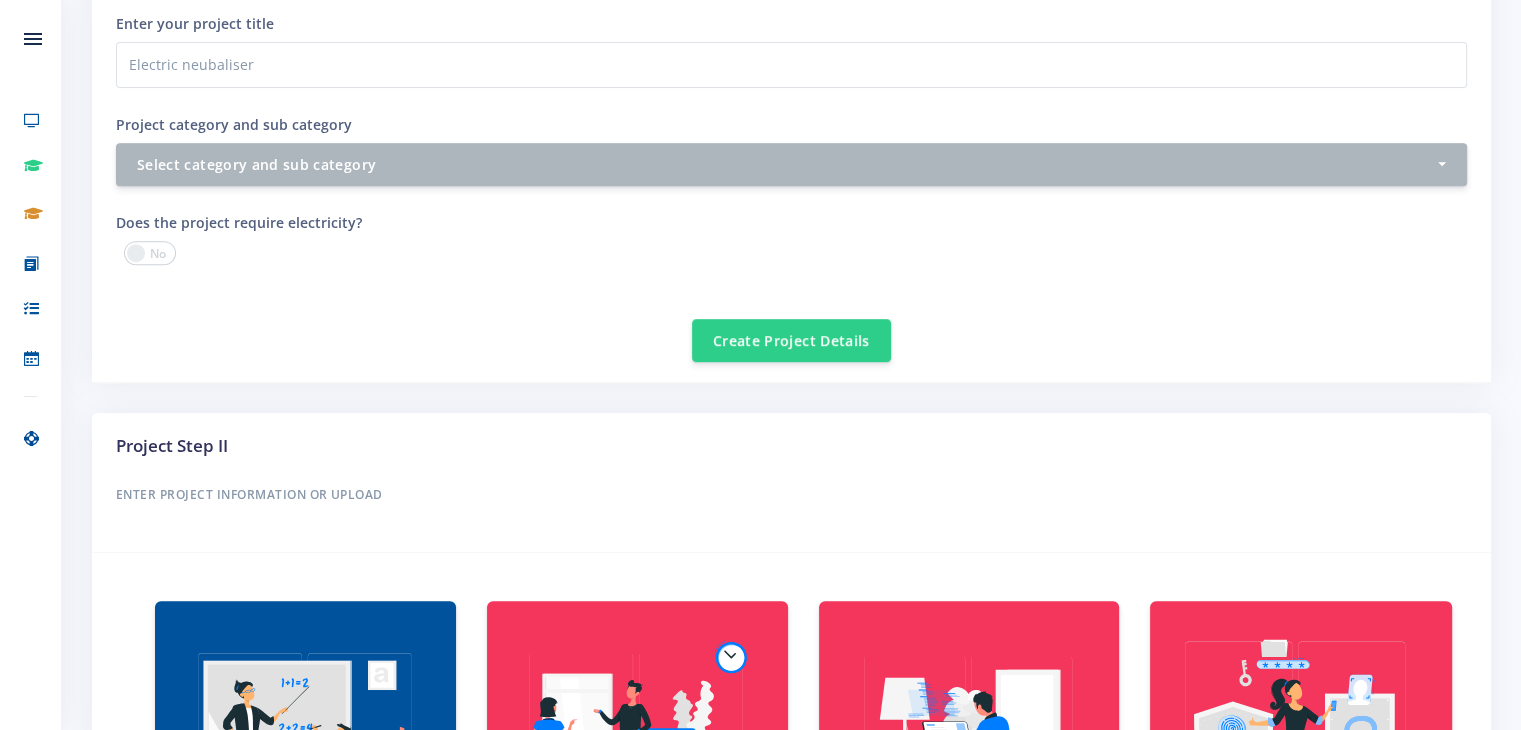click on "Create Project Details" at bounding box center (791, 328) 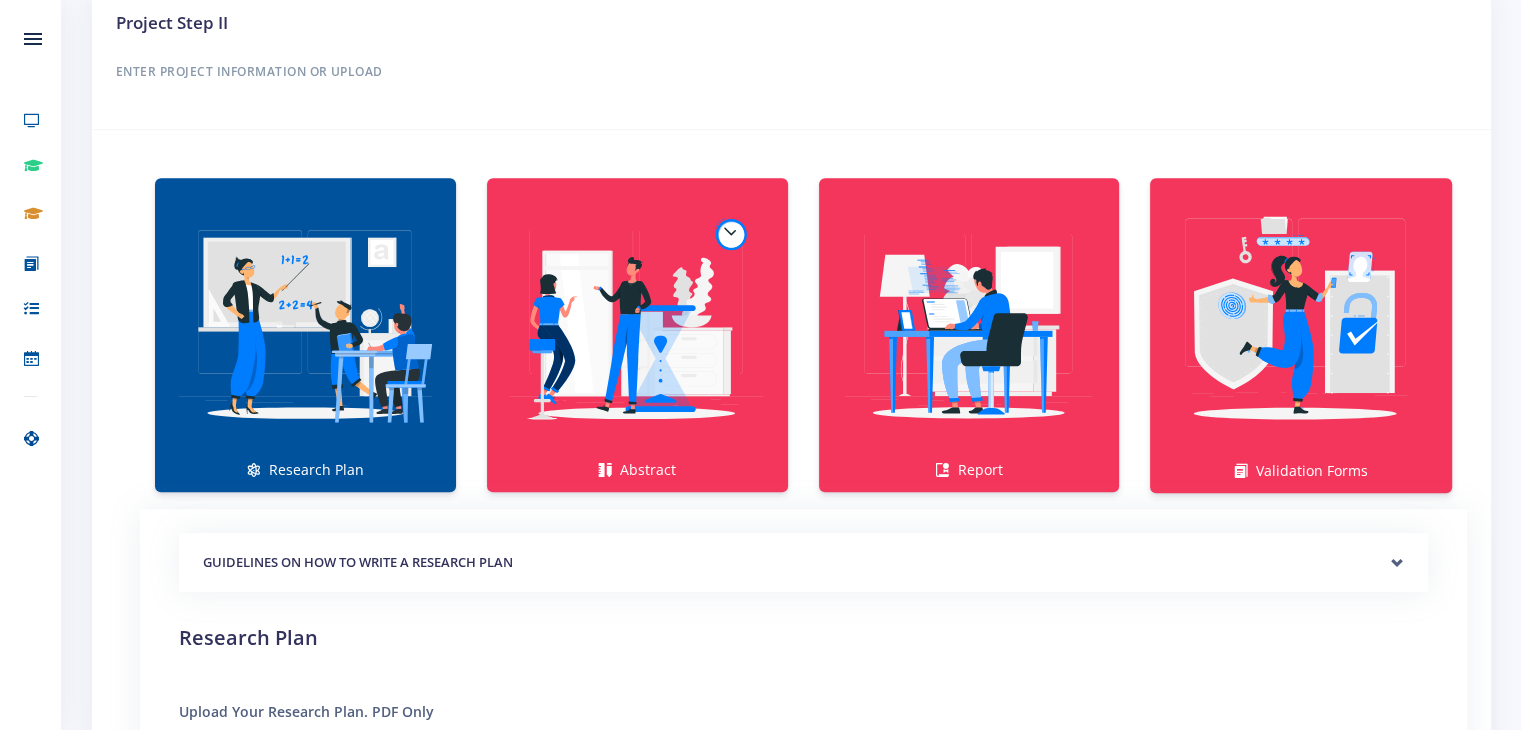 scroll, scrollTop: 1261, scrollLeft: 0, axis: vertical 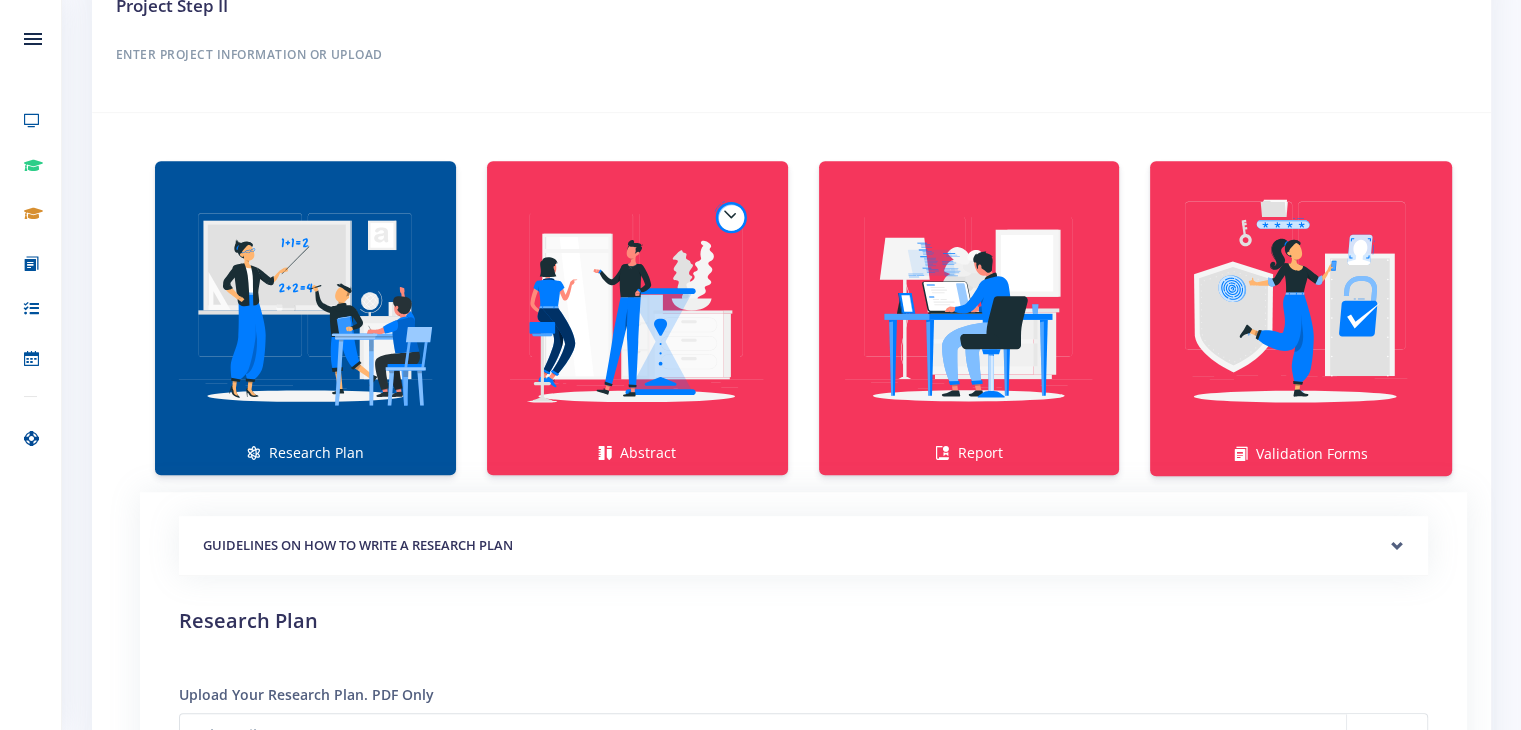 click on "Project Step II
Enter Project Information or Upload
Research Plan
Abstract
Report Validation Forms" at bounding box center (791, 417) 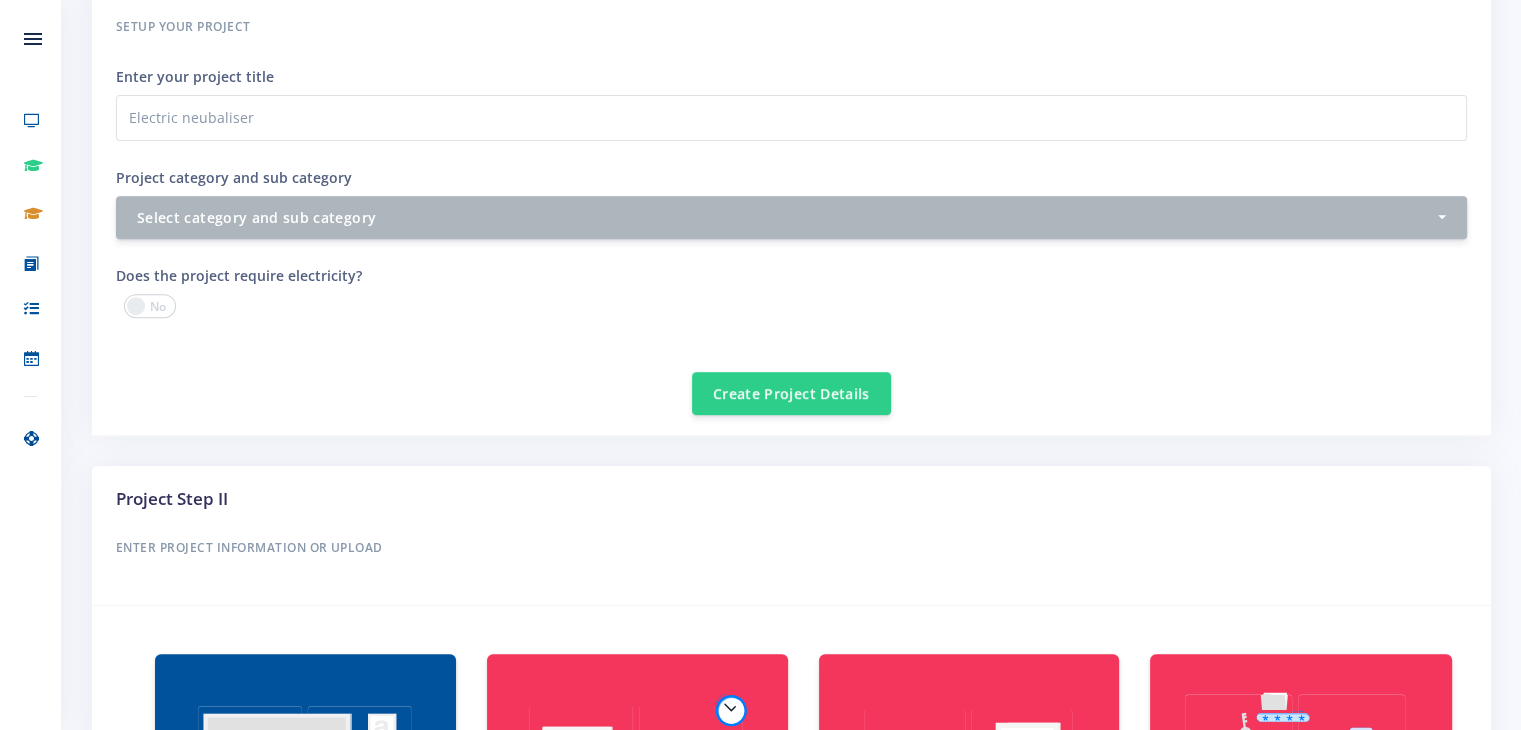 scroll, scrollTop: 741, scrollLeft: 0, axis: vertical 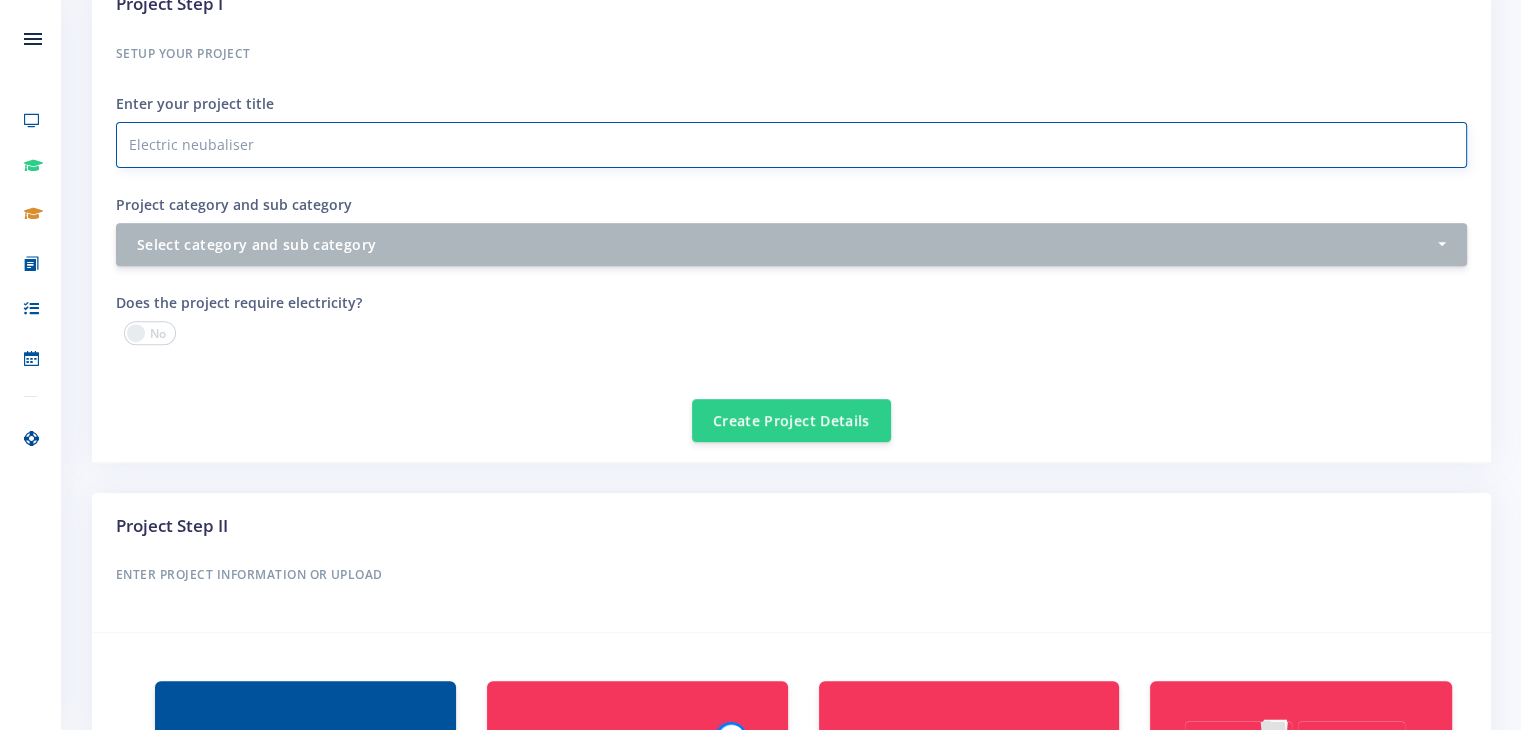 click on "Electric neubaliser" at bounding box center [791, 145] 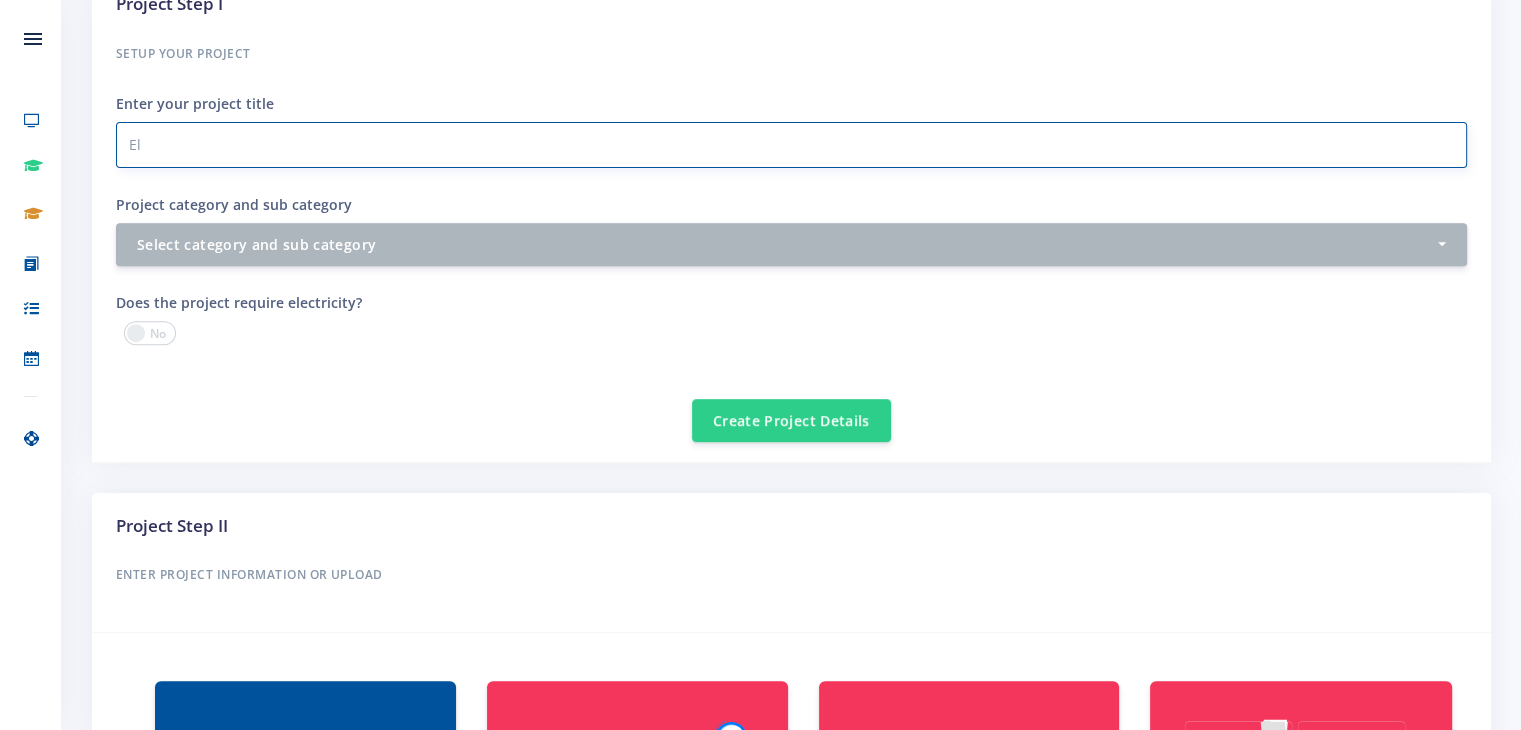 type on "E" 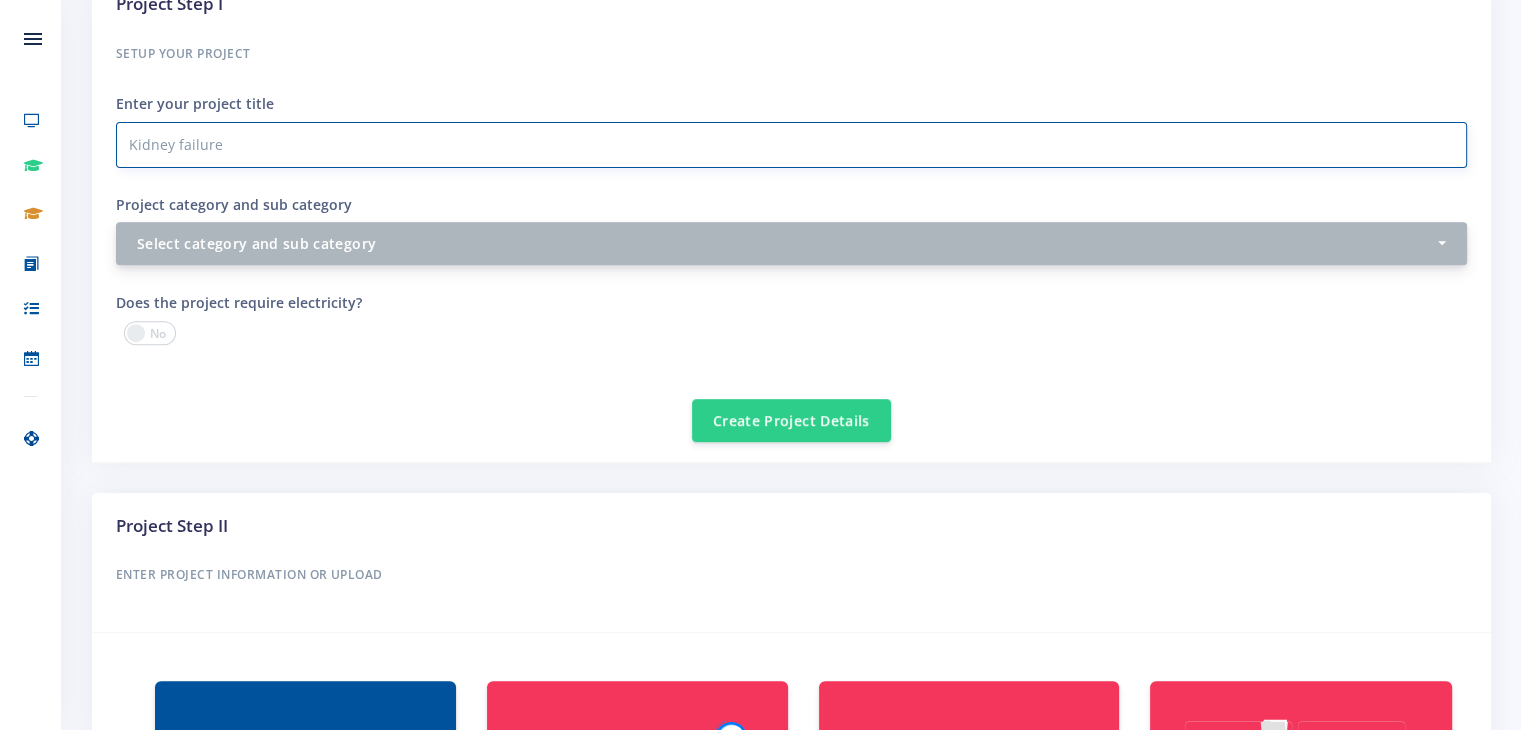 type on "Kidney failure" 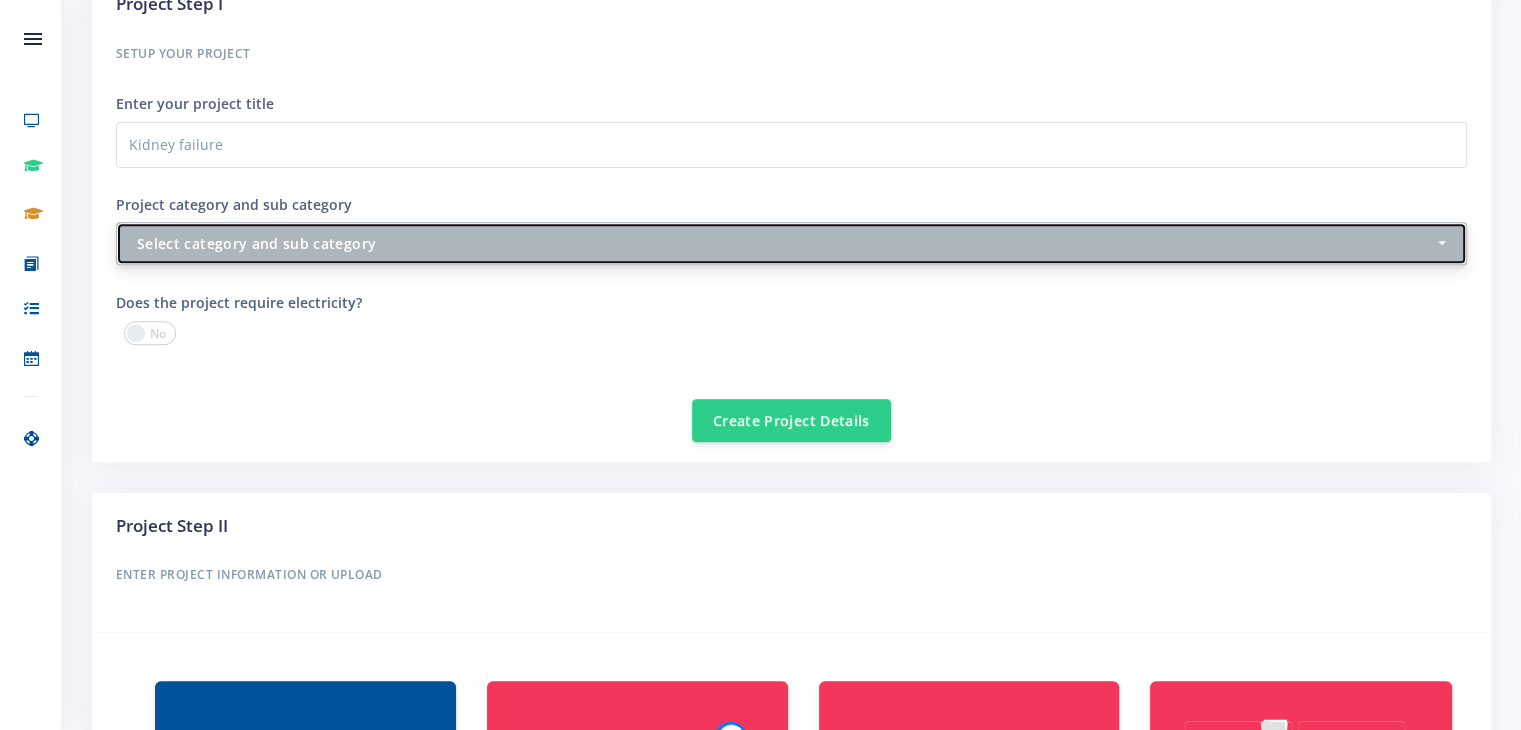 click on "Select category and sub category" at bounding box center (791, 243) 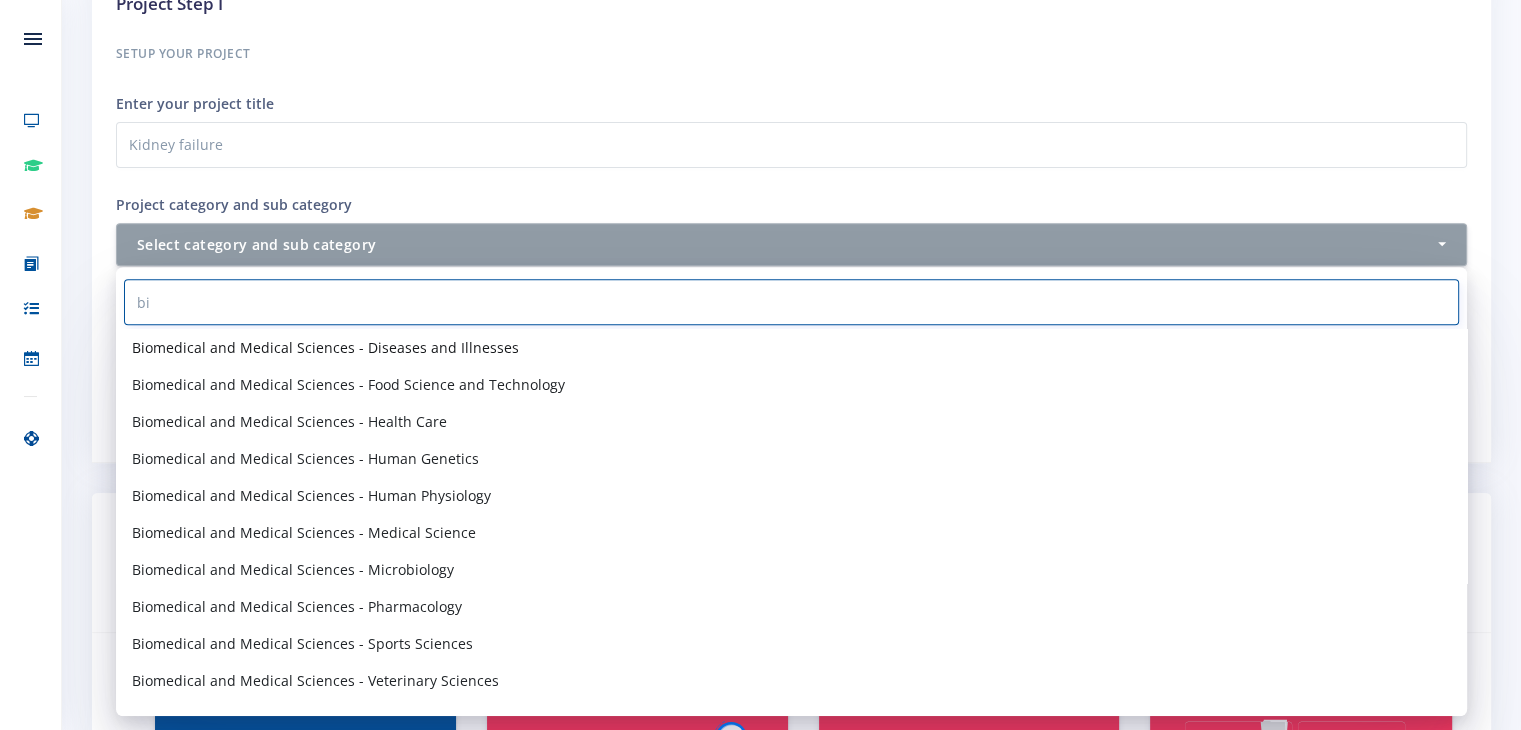 type on "b" 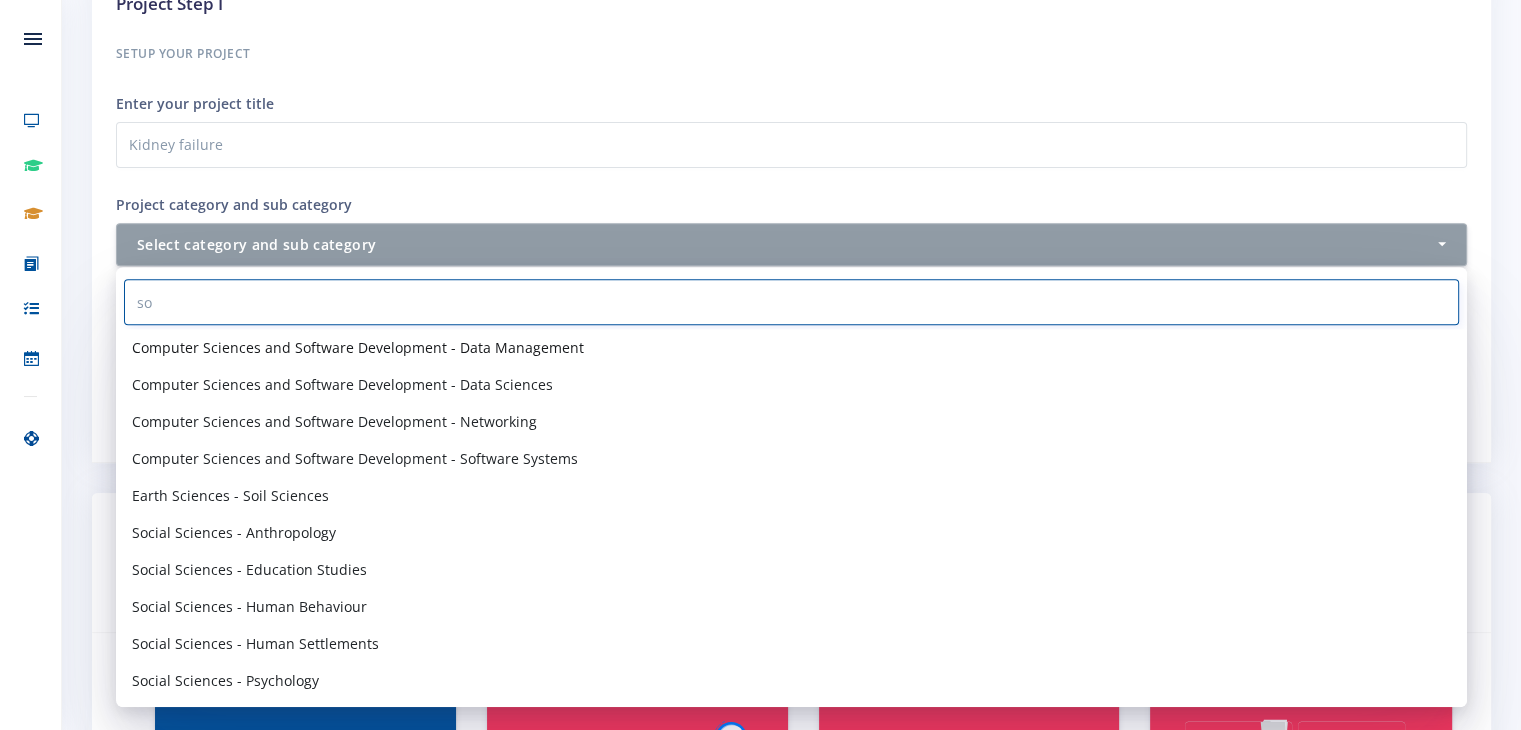 type on "s" 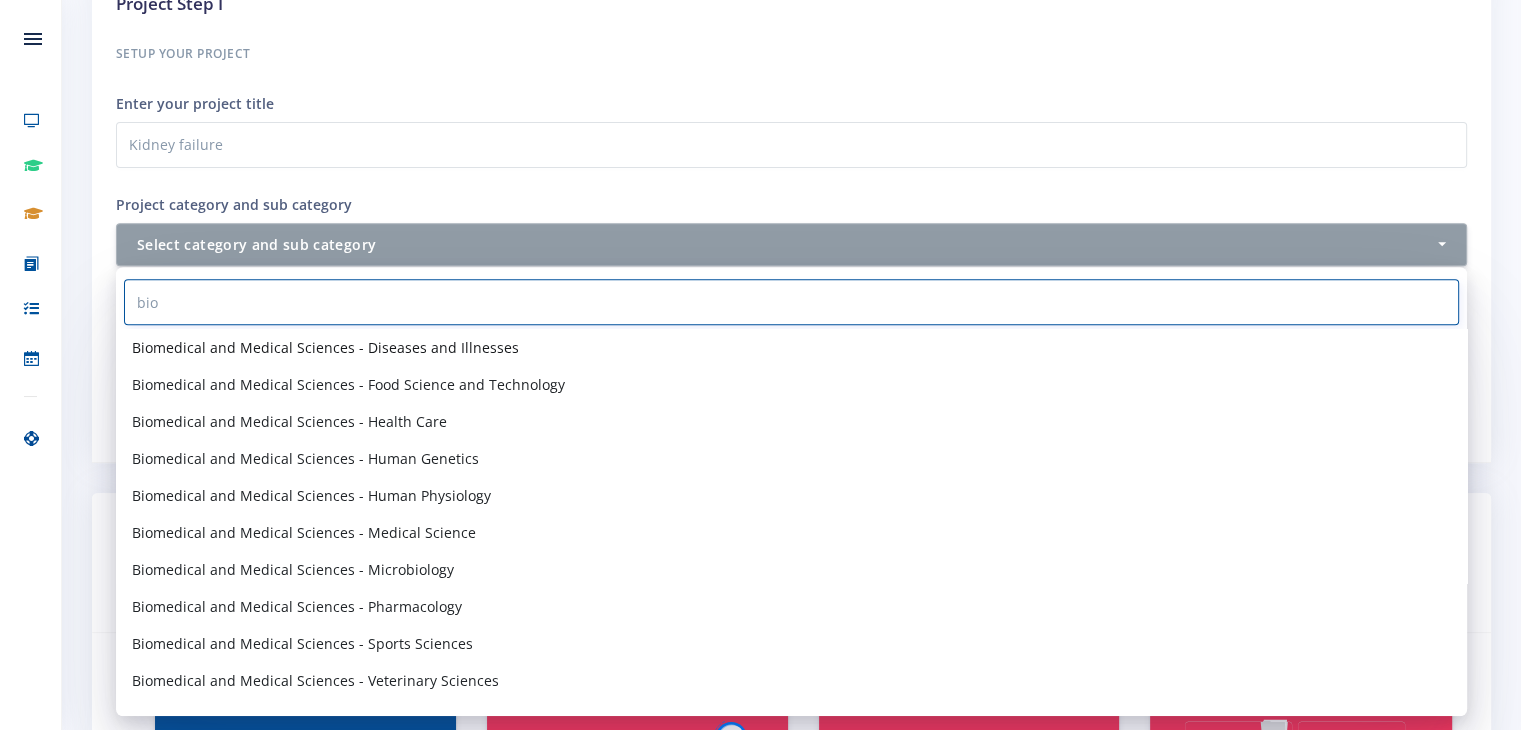 type on "bio" 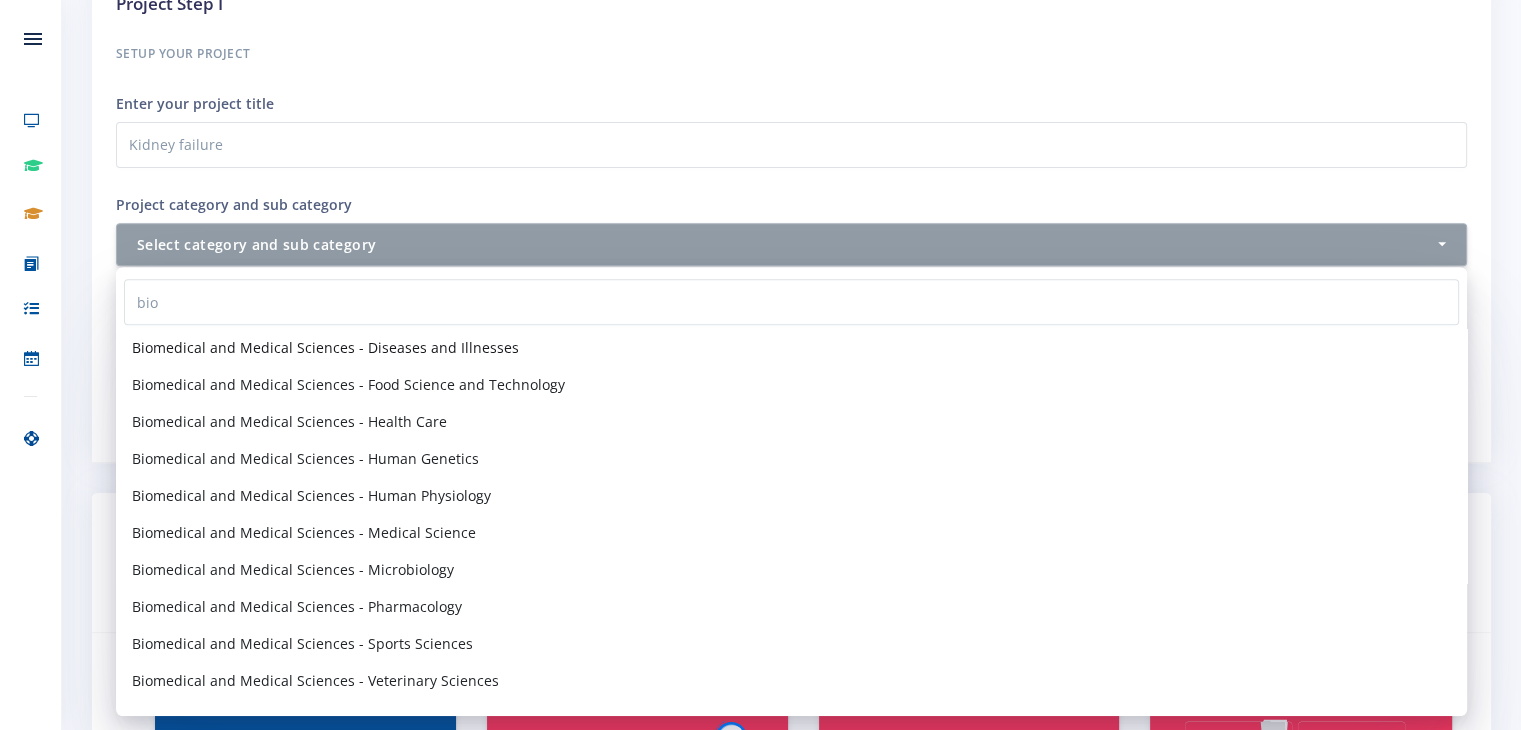 click on "Biomedical and Medical Sciences - Diseases and Illnesses" at bounding box center [325, 347] 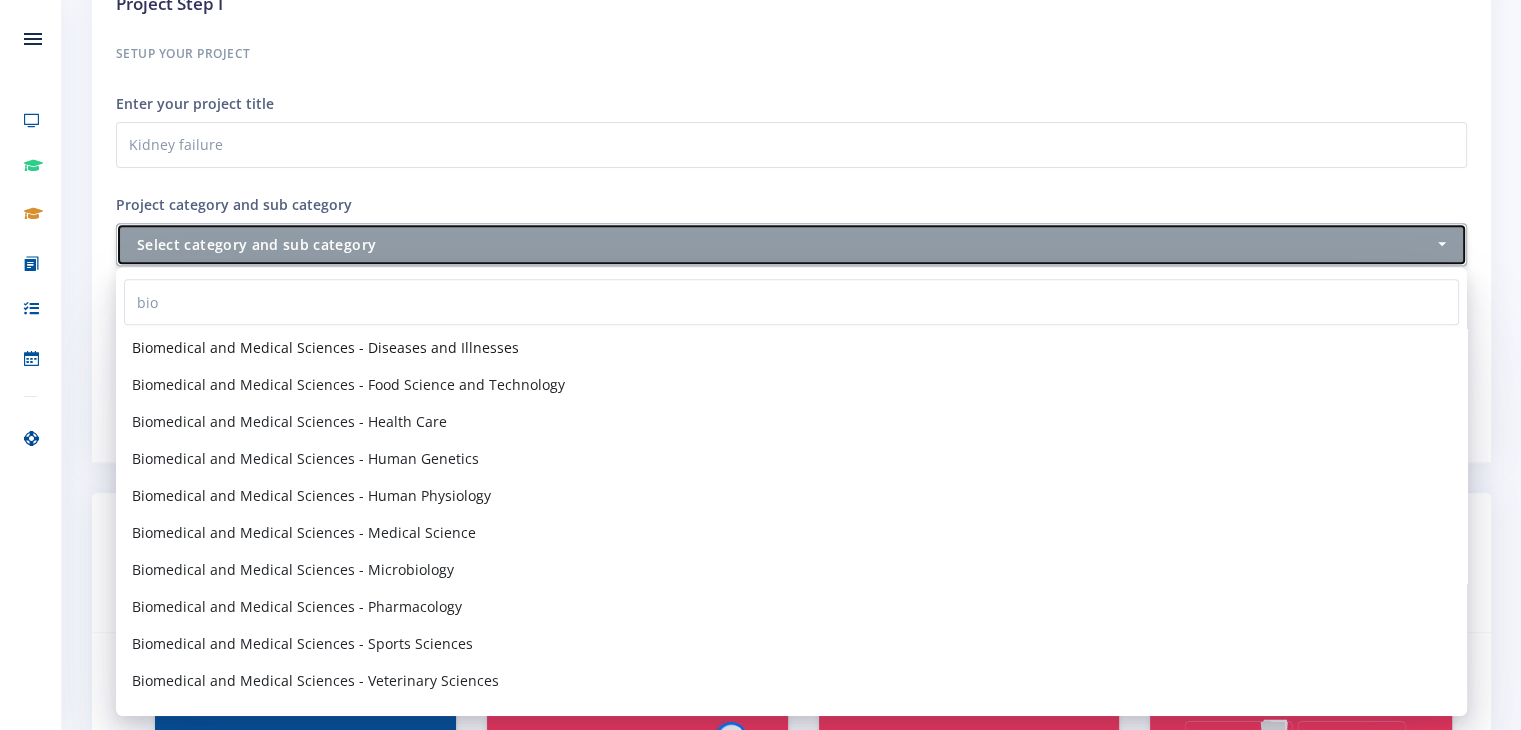 select on "11" 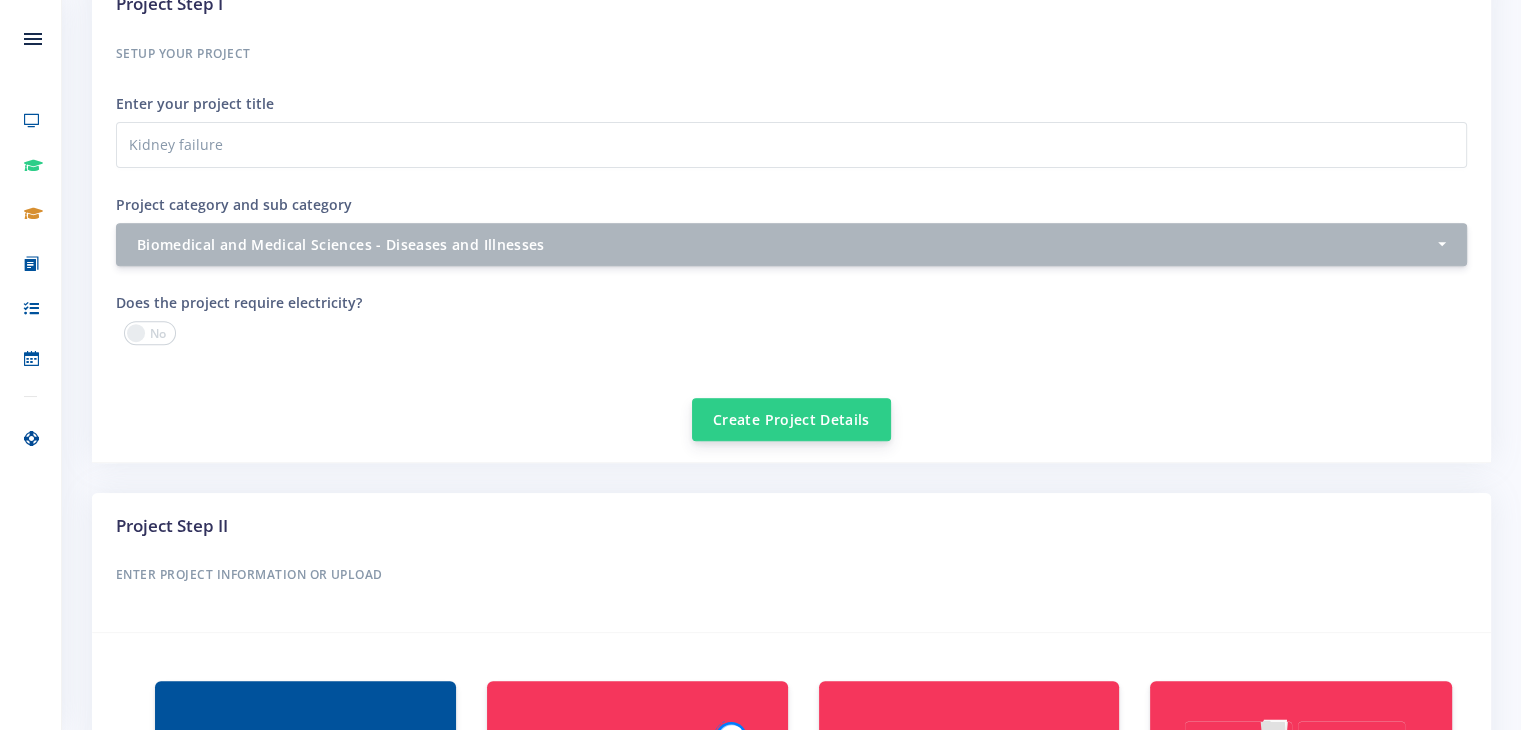 click on "Create Project Details" at bounding box center (791, 419) 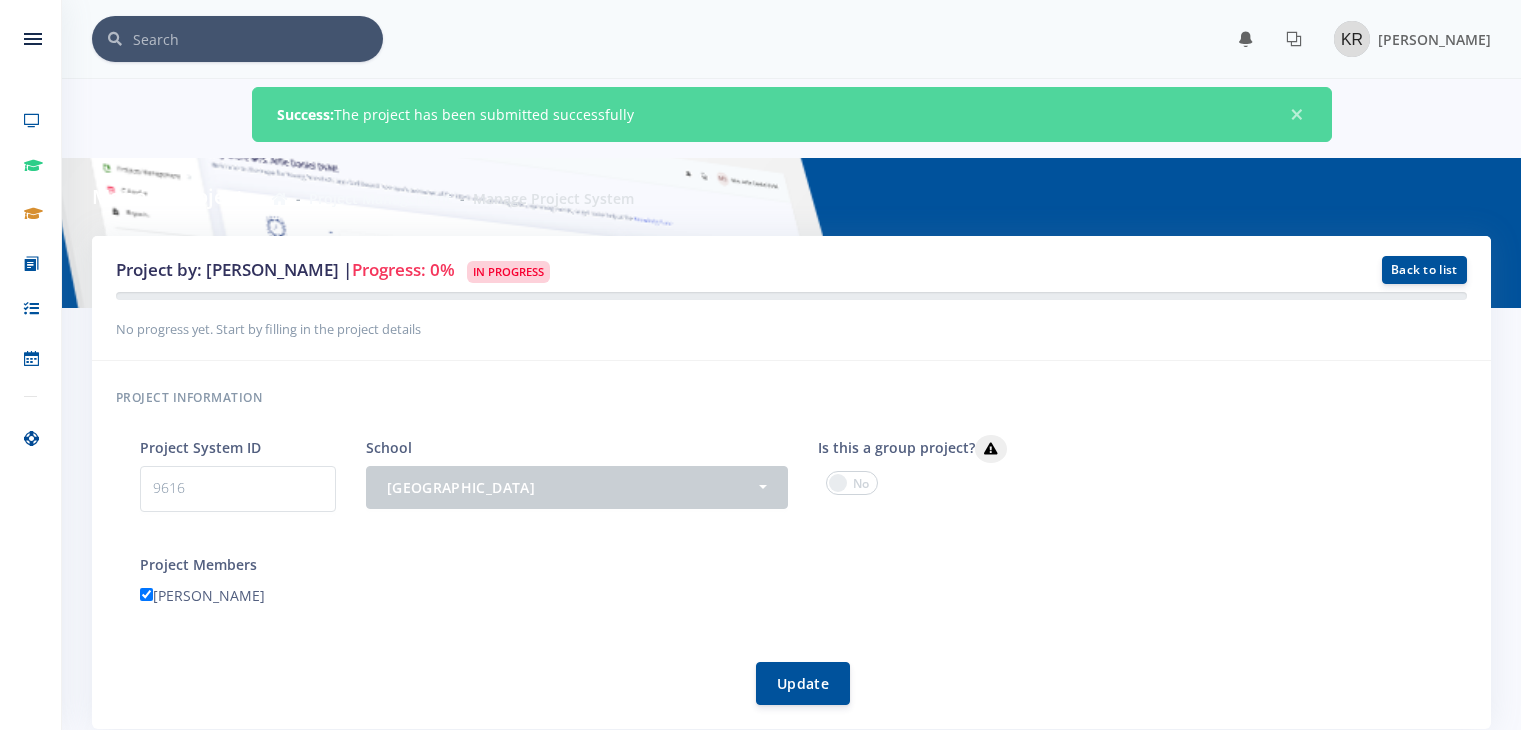 scroll, scrollTop: 0, scrollLeft: 0, axis: both 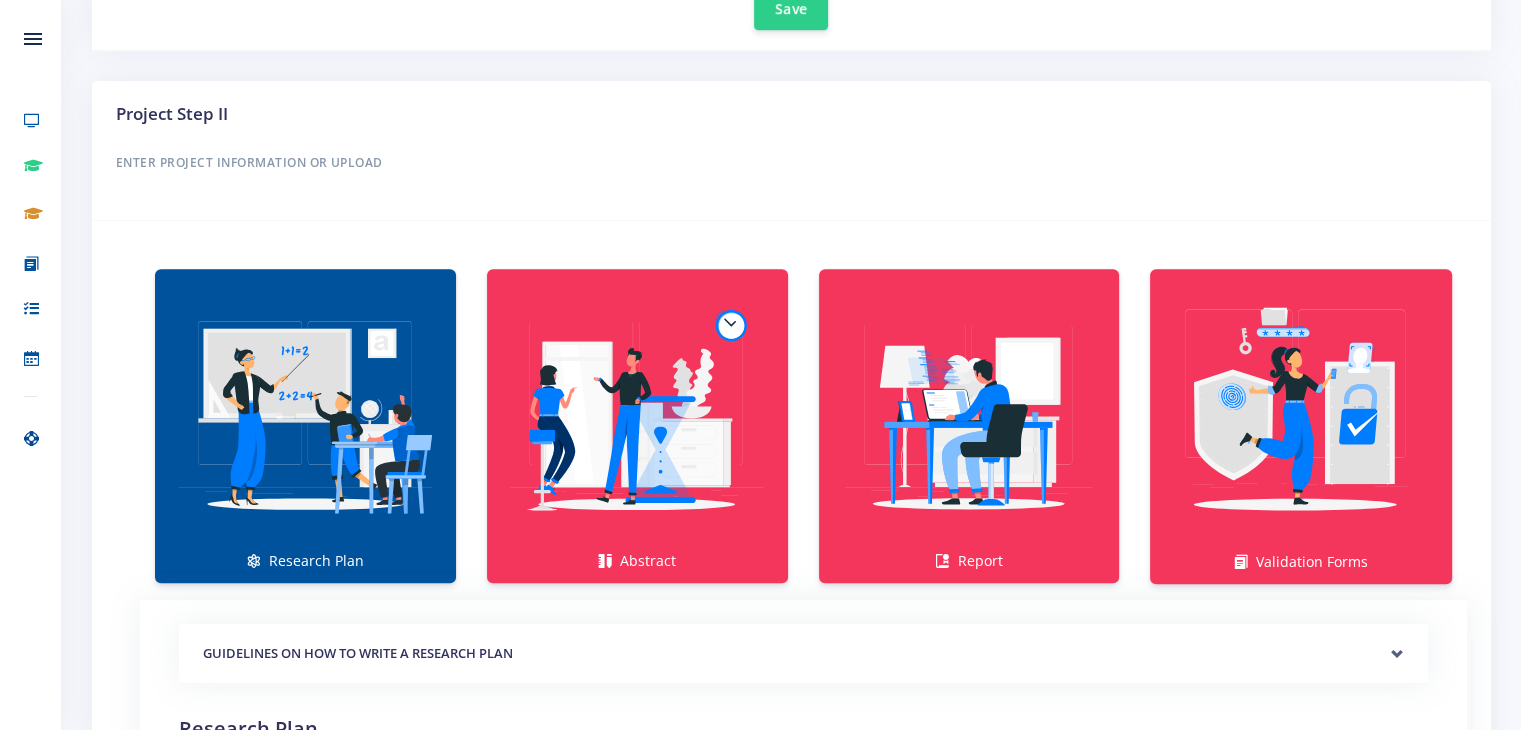 click at bounding box center (305, 415) 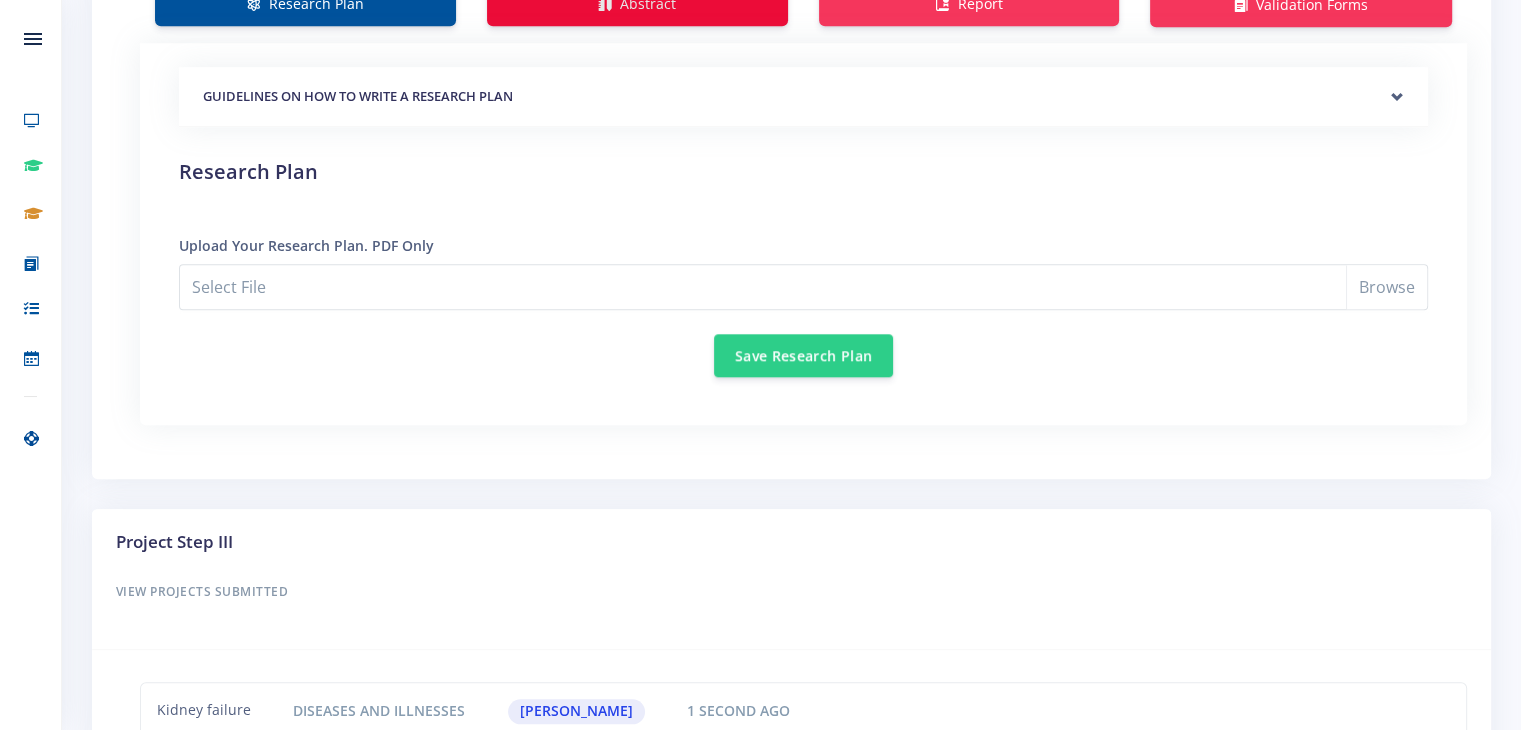 scroll, scrollTop: 1760, scrollLeft: 0, axis: vertical 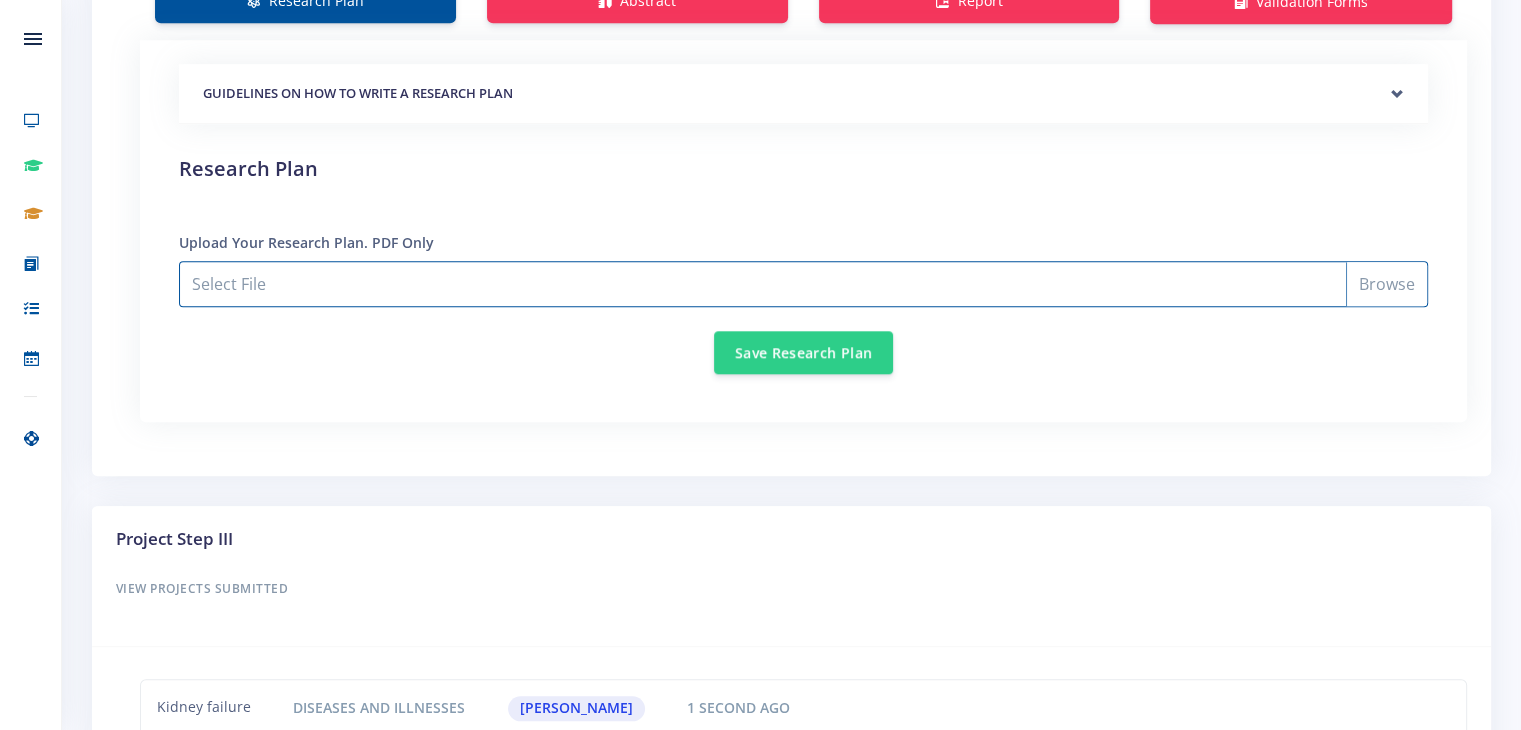 click on "Select File" at bounding box center [803, 284] 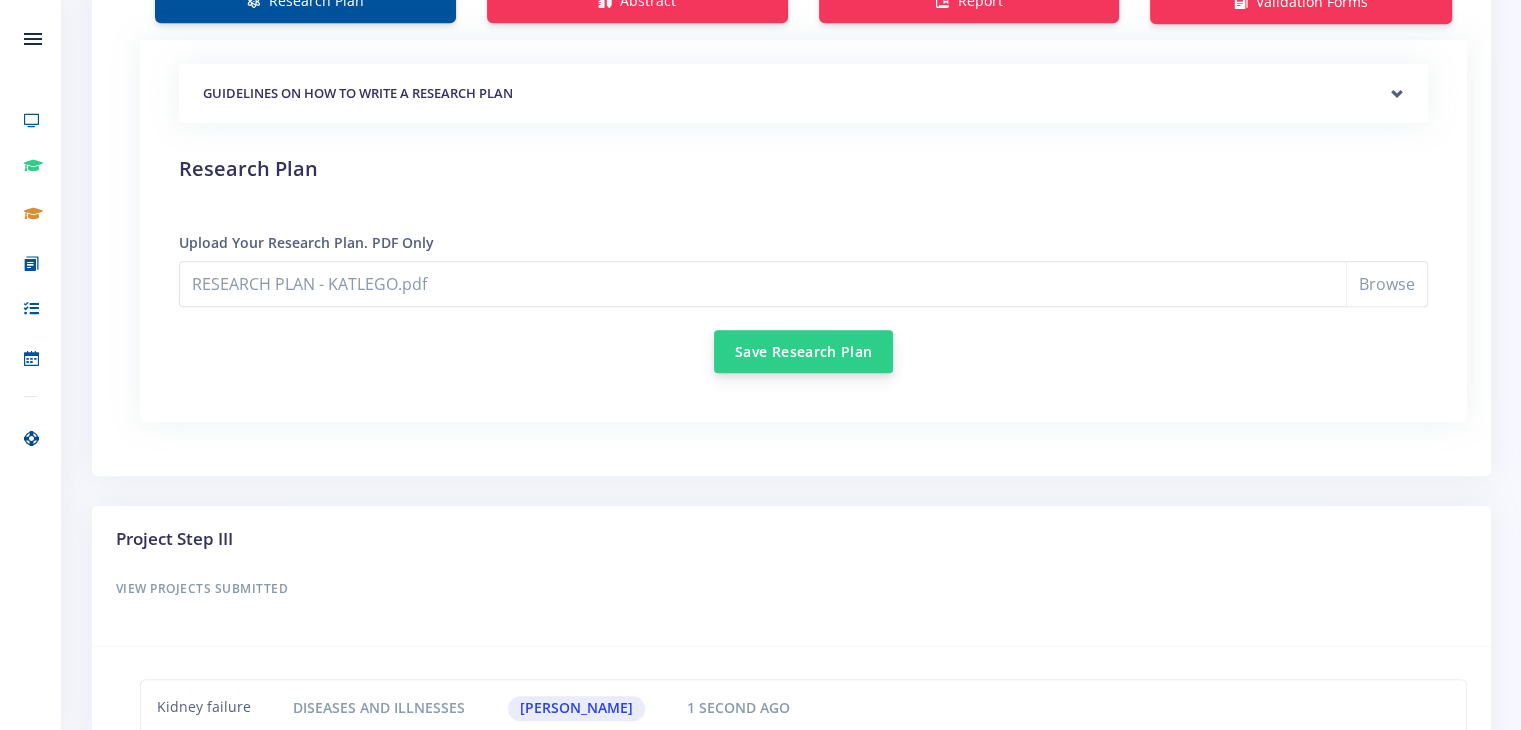 click on "Save Research Plan" at bounding box center [803, 351] 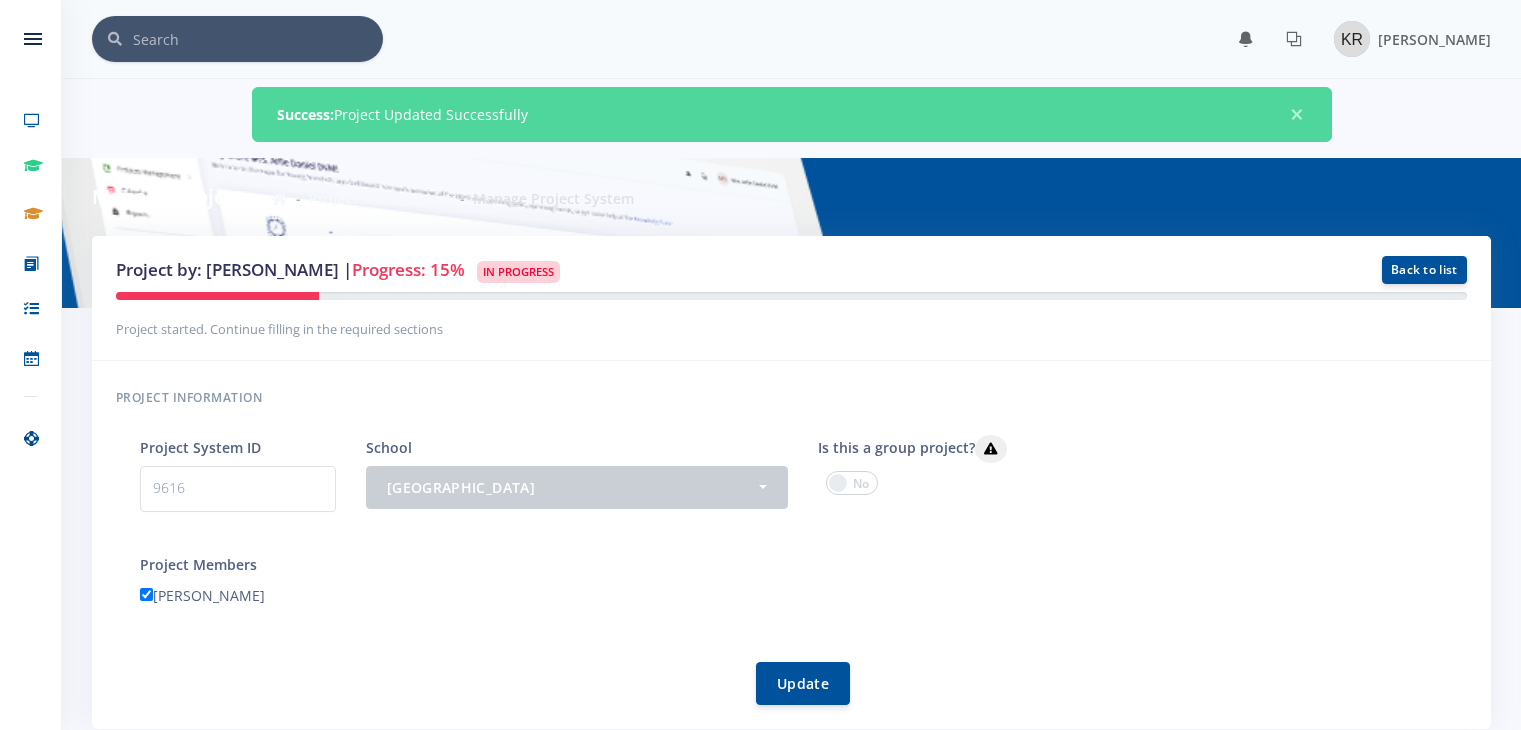 scroll, scrollTop: 0, scrollLeft: 0, axis: both 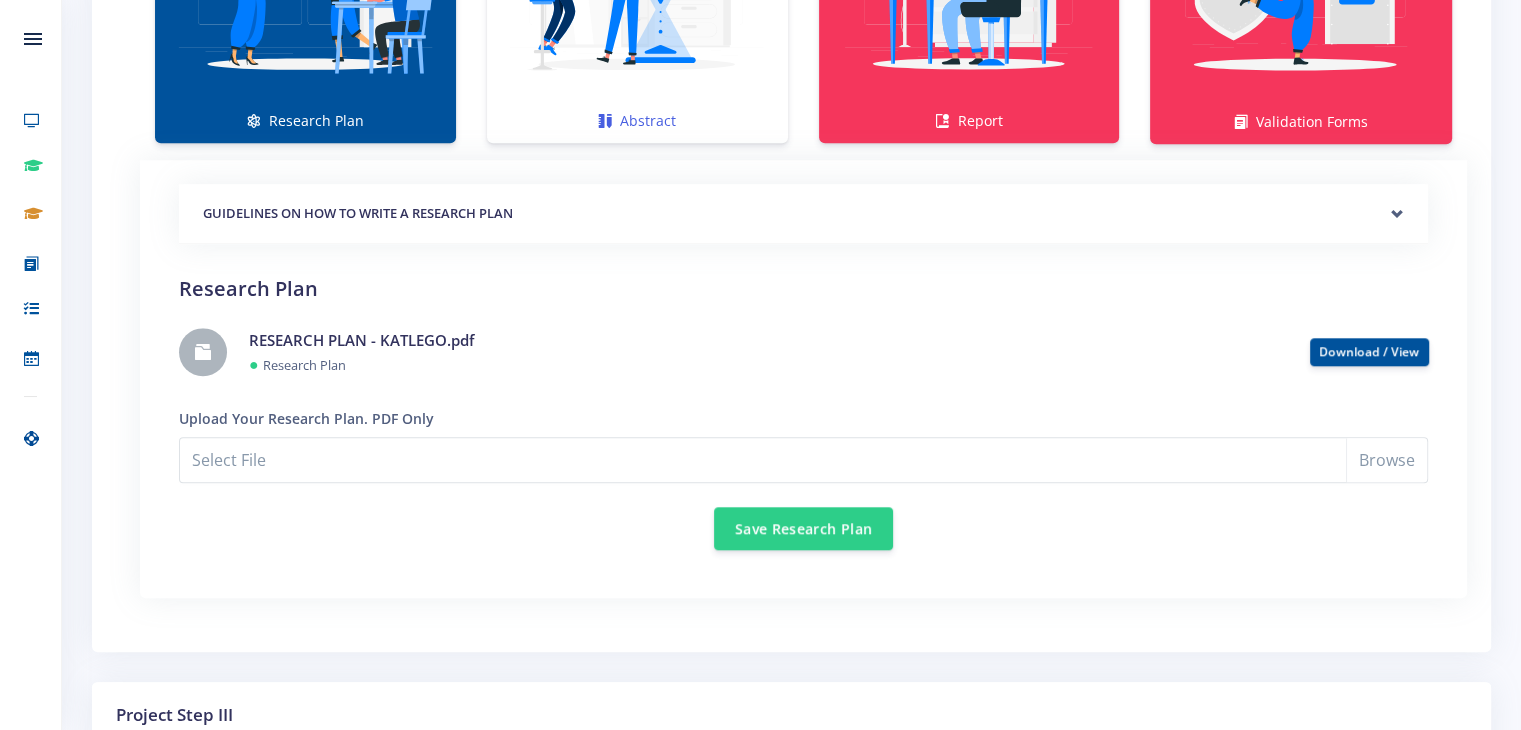 click at bounding box center (637, -25) 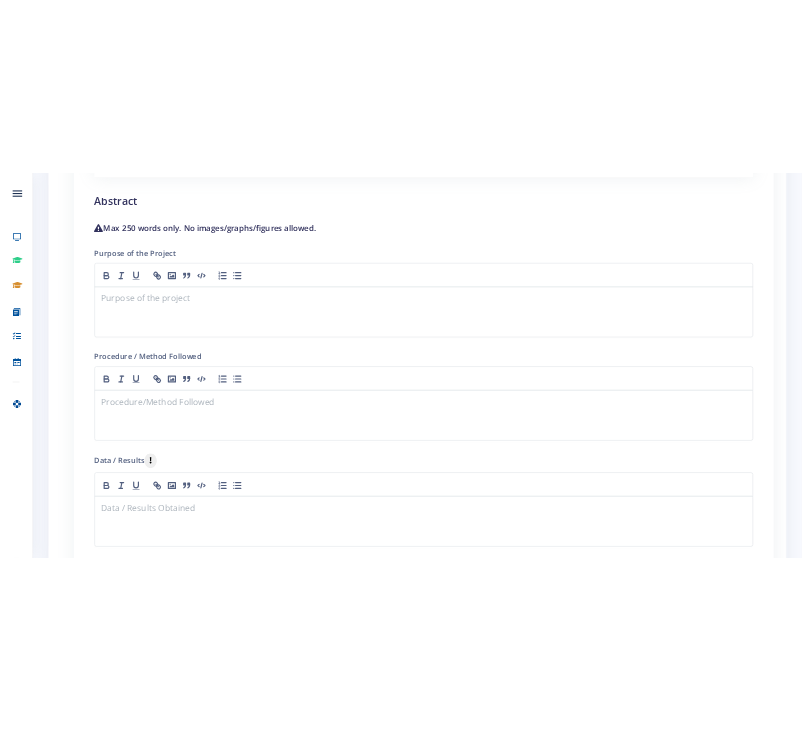scroll, scrollTop: 1880, scrollLeft: 0, axis: vertical 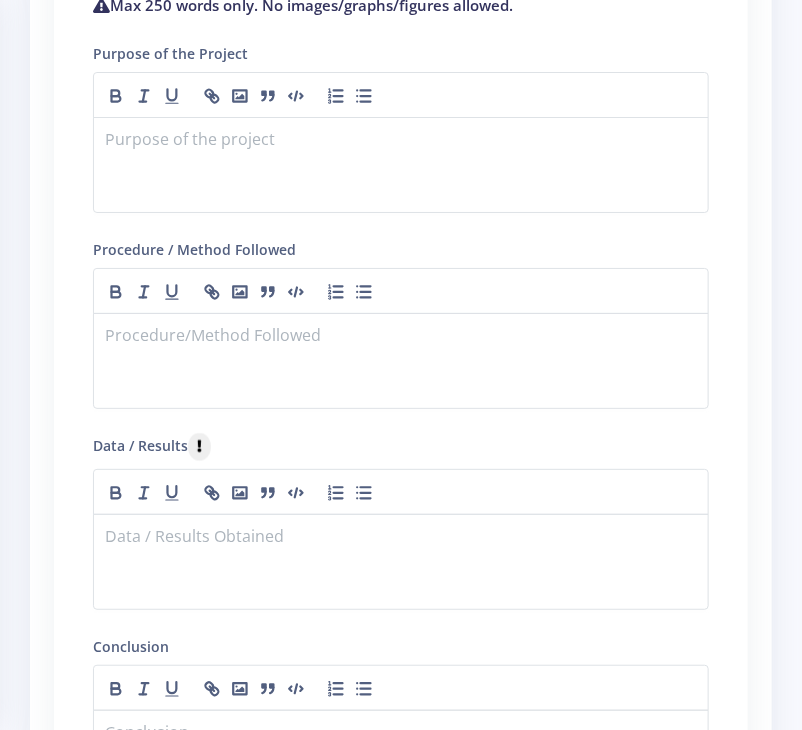 click on "GUIDELINES ON HOW TO WRITE AN
ABSTRACT
Purpose Method" at bounding box center (401, 424) 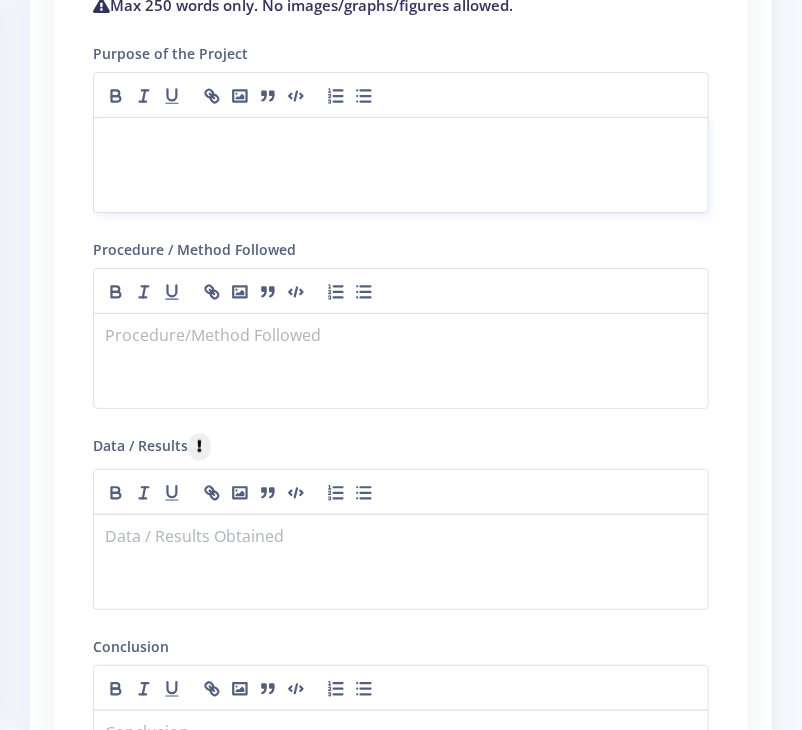click at bounding box center (401, 165) 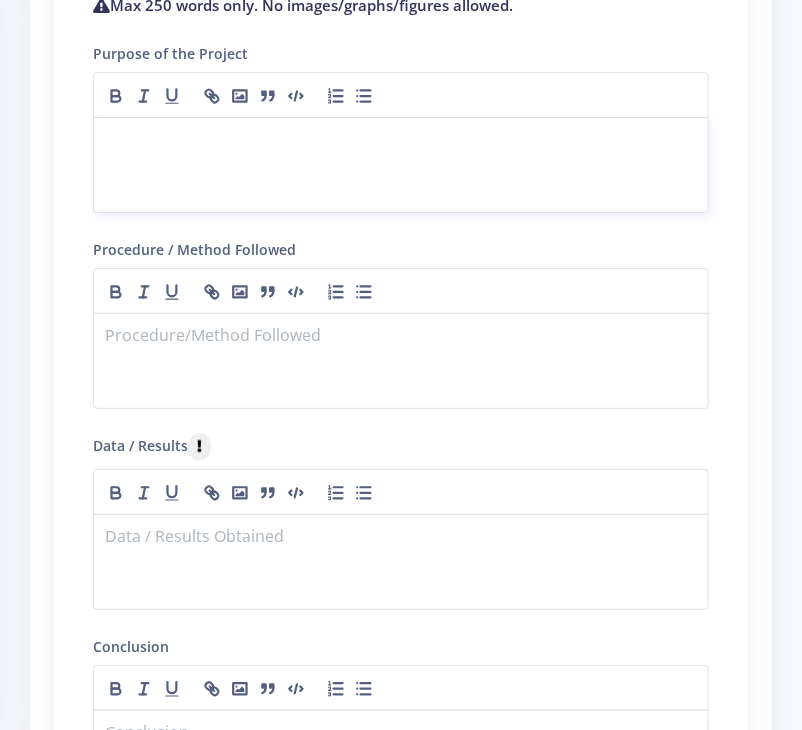 click at bounding box center [401, 165] 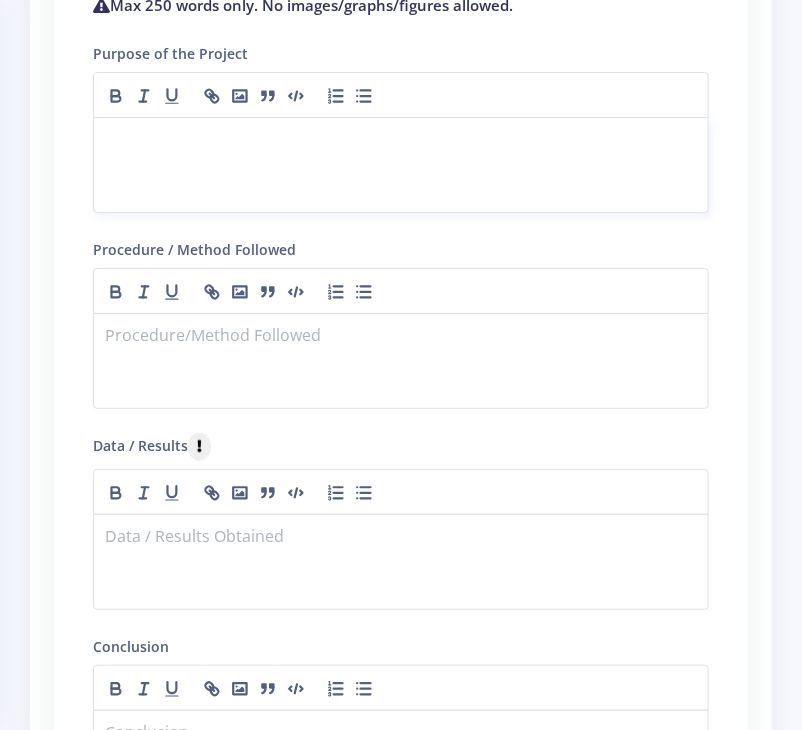 type 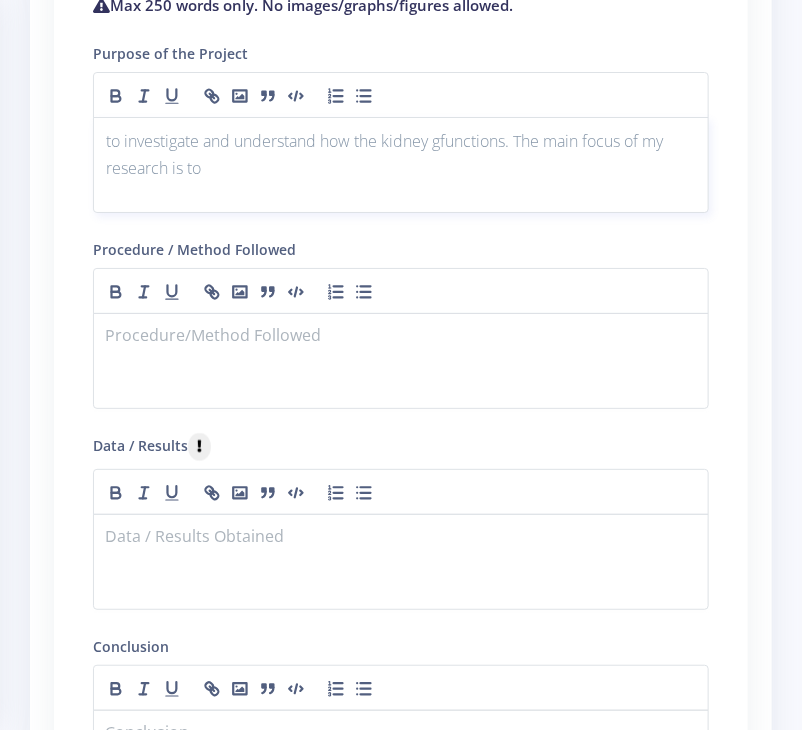 click on "to investigate and understand how the kidney gfunctions. The main focus of my  research is to" at bounding box center [401, 165] 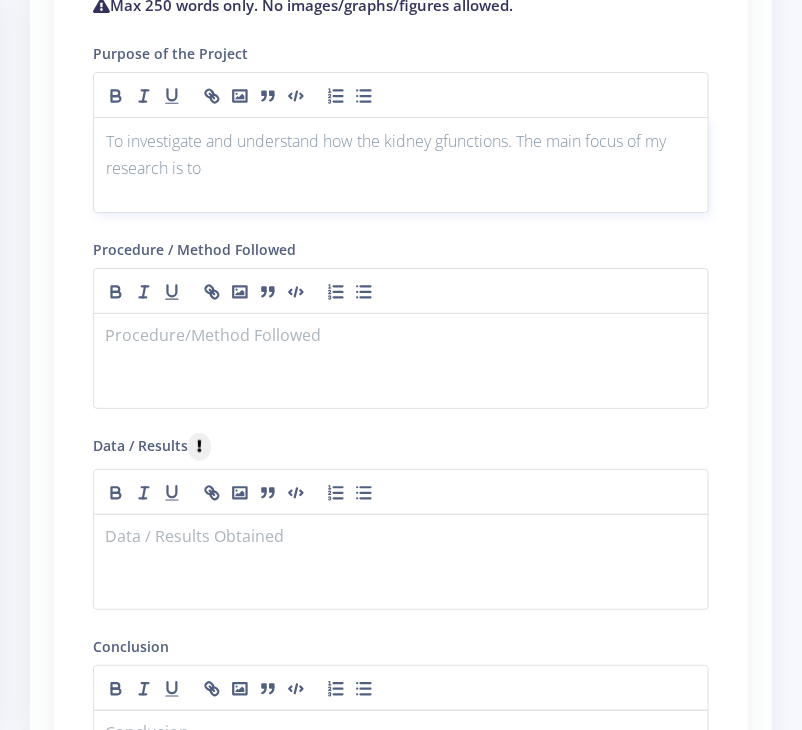 click on "To investigate and understand how the kidney gfunctions. The main focus of my  research is to" at bounding box center [401, 155] 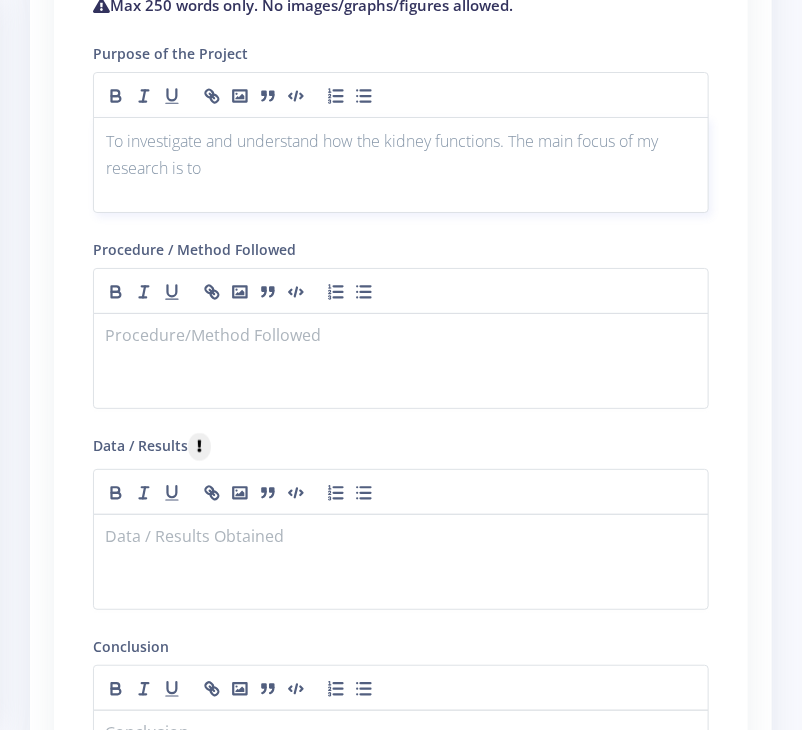 click on "To investigate and understand how the kidney functions. The main focus of my  research is to" at bounding box center [401, 155] 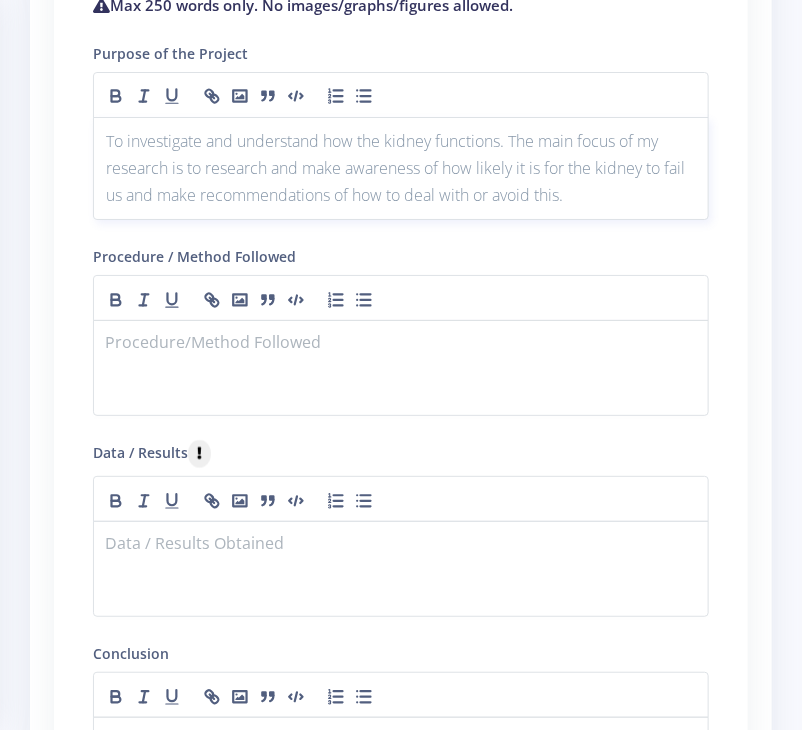 click on "To investigate and understand how the kidney functions. The main focus of my  research is to research and make awareness of how likely it is for the kidney to fail us and make recommendations of how to deal with or avoid this." at bounding box center [401, 169] 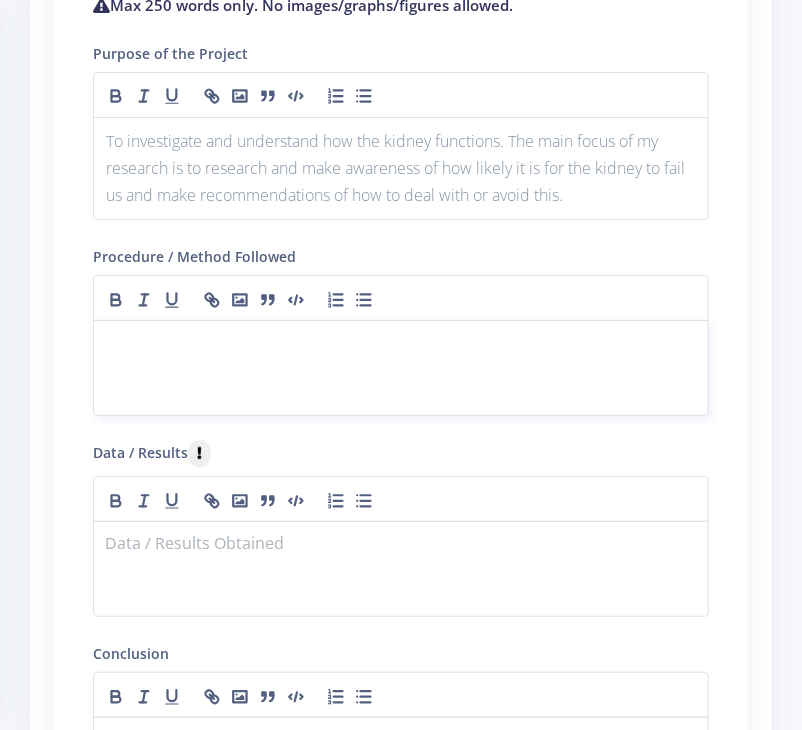 click at bounding box center [401, 368] 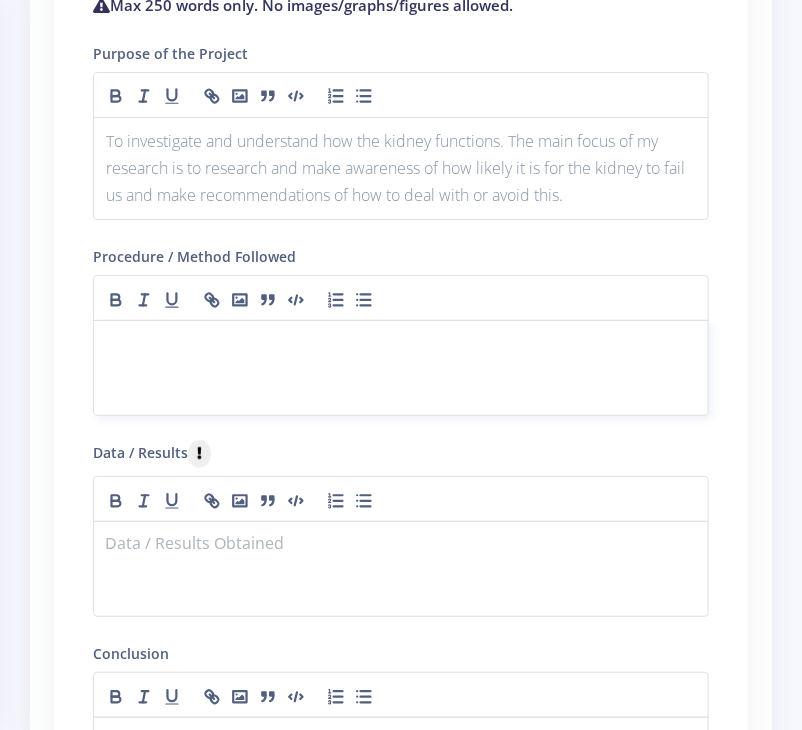 scroll, scrollTop: 0, scrollLeft: 0, axis: both 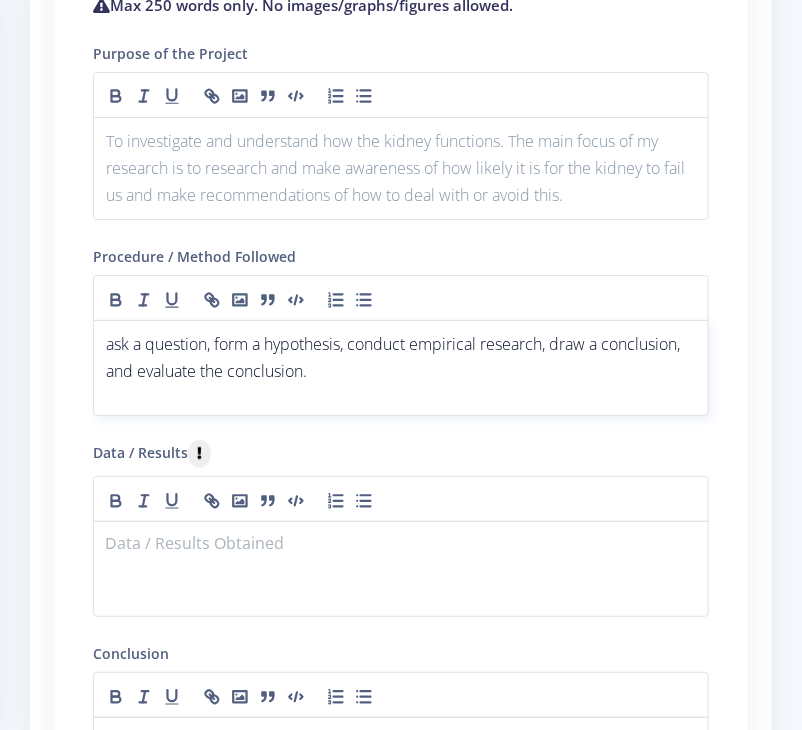 type 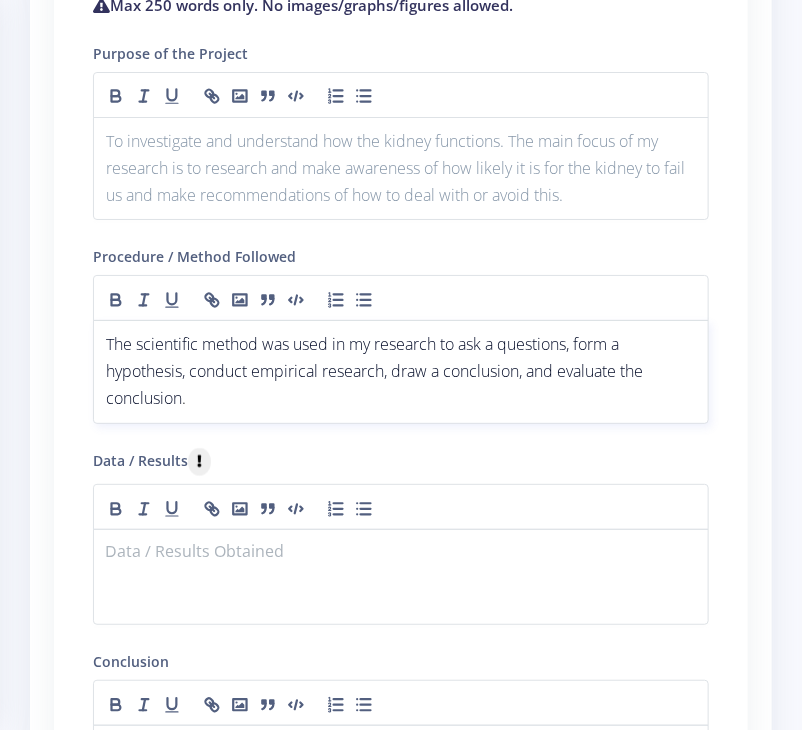 click on "The scientific method was used in my research to ask a questions, form a hypothesis, conduct empirical research, draw a conclusion, and evaluate the conclusion" at bounding box center (376, 371) 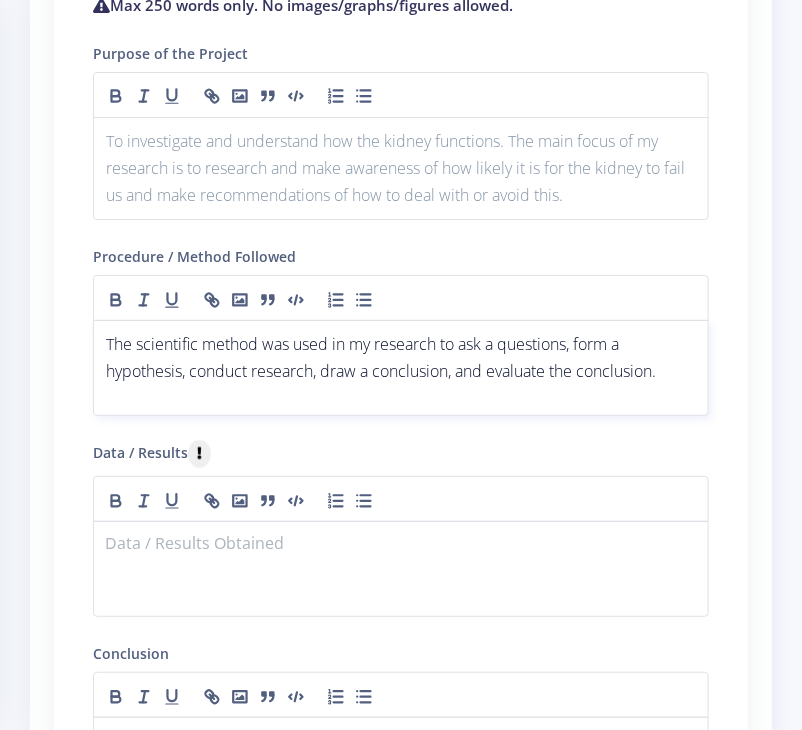 click on "The scientific method was used in my research to ask a questions, form a hypothesis, conduct research, draw a conclusion, and evaluate the conclusion" at bounding box center (379, 357) 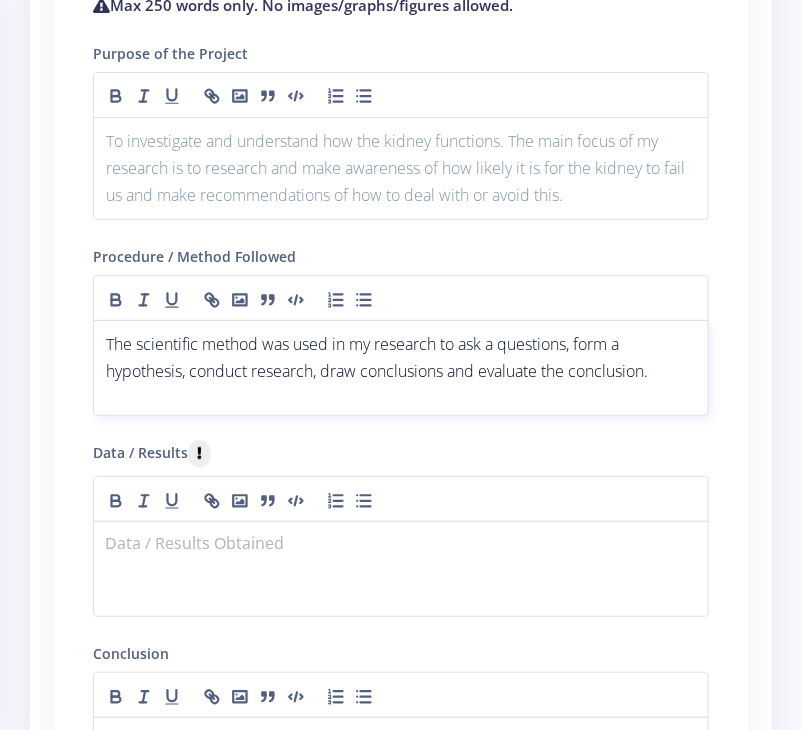 click on "The scientific method was used in my research to ask a questions, form a hypothesis, conduct research, draw conclusions and evaluate the conclusion" at bounding box center [375, 357] 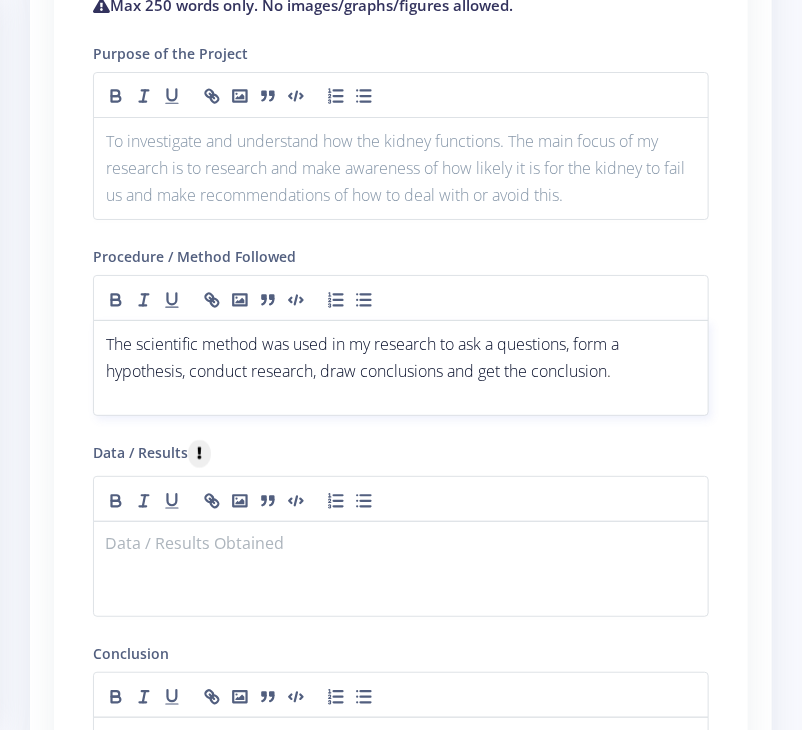 drag, startPoint x: 628, startPoint y: 397, endPoint x: 79, endPoint y: 353, distance: 550.7604 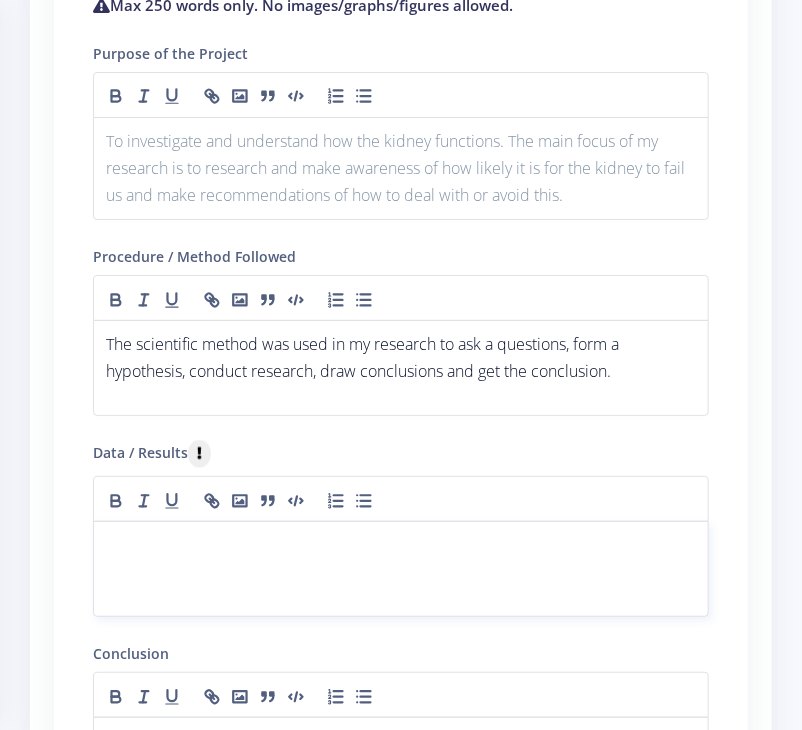 click at bounding box center (401, 569) 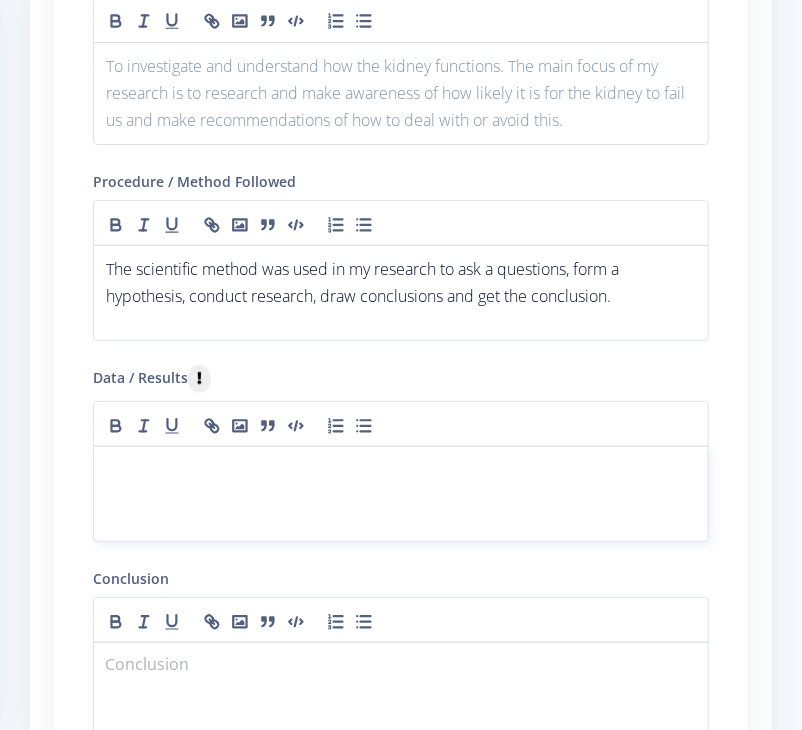 scroll, scrollTop: 1935, scrollLeft: 0, axis: vertical 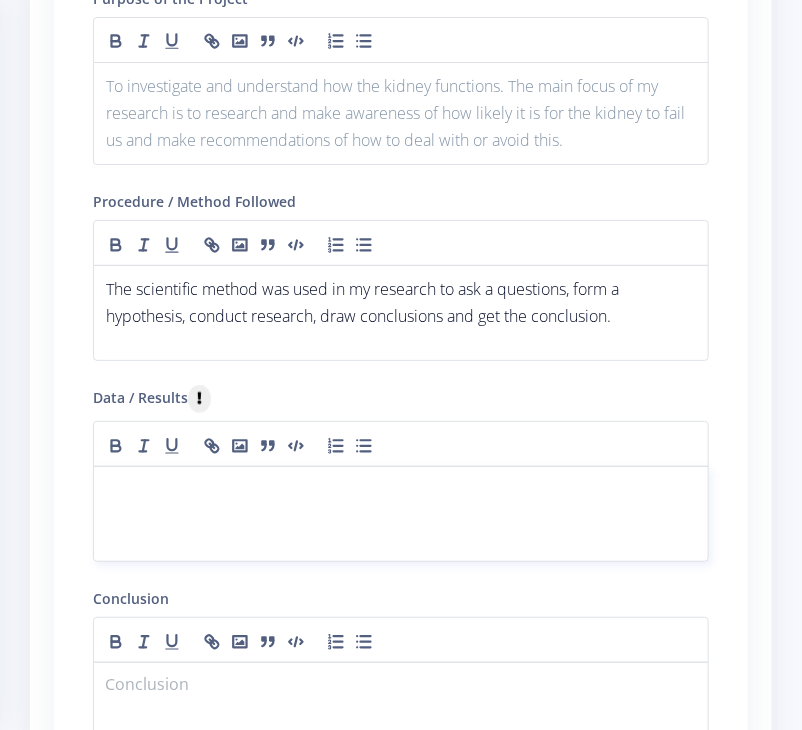 click at bounding box center [401, 490] 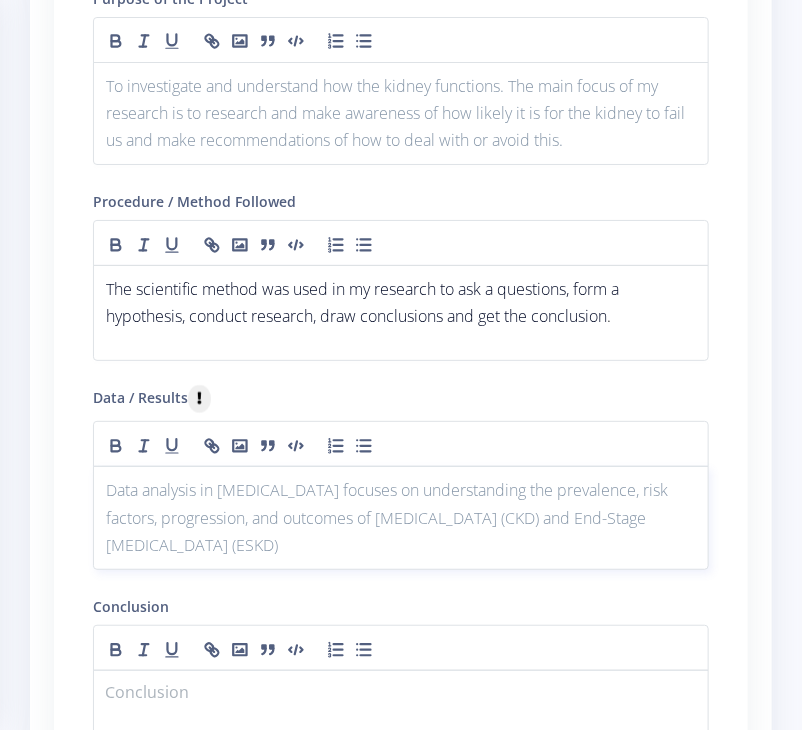 click on "Data analysis in kidney failure focuses on understanding the prevalence, risk factors, progression, and outcomes of Chronic Kidney Disease (CKD) and End-Stage Kidney Disease (ESKD)" at bounding box center (401, 518) 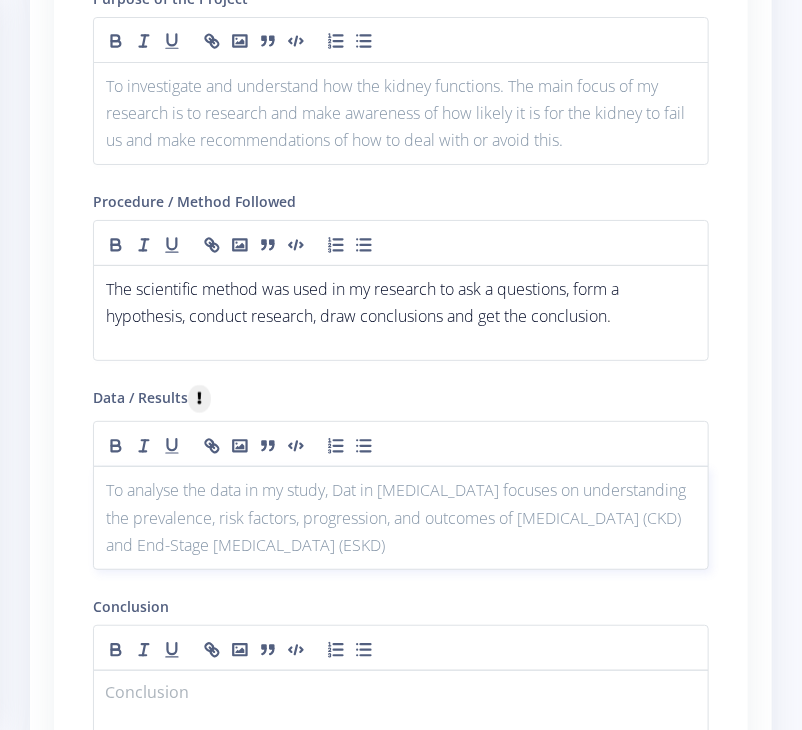 click on "To analyse the data in my study, Dat in kidney failure focuses on understanding the prevalence, risk factors, progression, and outcomes of Chronic Kidney Disease (CKD) and End-Stage Kidney Disease (ESKD)" at bounding box center [401, 518] 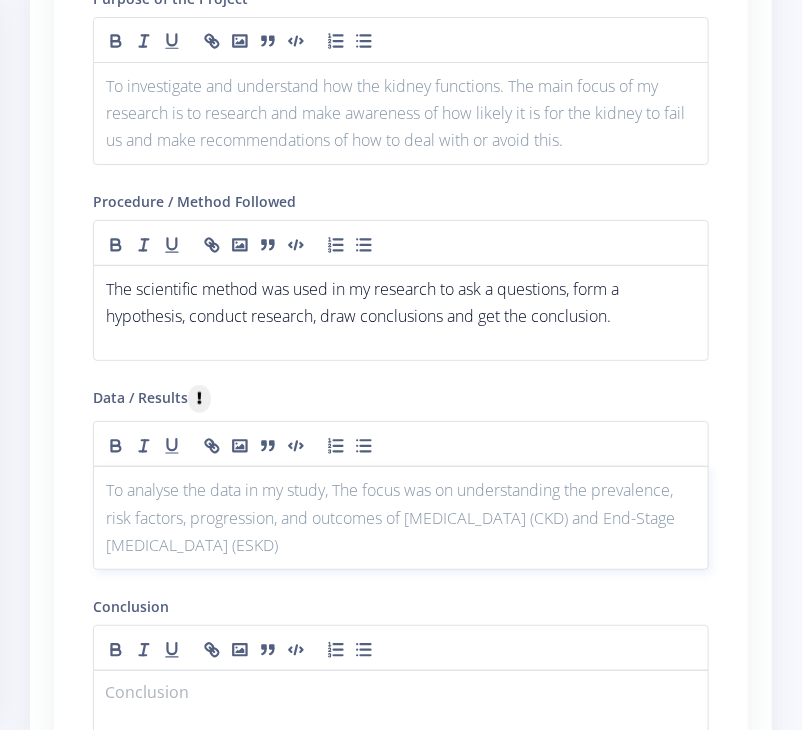 click on "To analyse the data in my study, The focus was on understanding the prevalence, risk factors, progression, and outcomes of Chronic Kidney Disease (CKD) and End-Stage Kidney Disease (ESKD)" at bounding box center [401, 518] 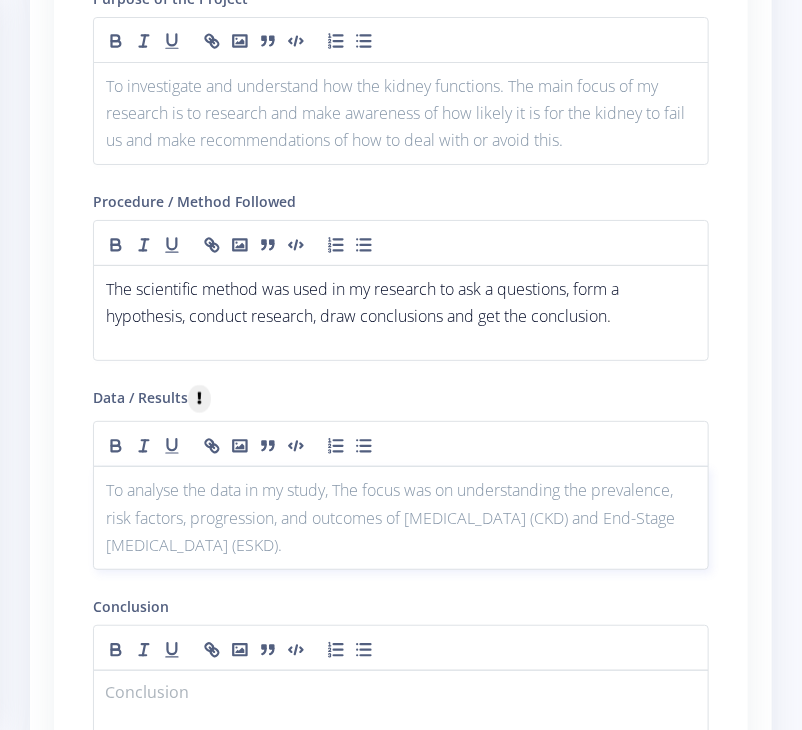 click on "To analyse the data in my study, The focus was on understanding the prevalence, risk factors, progression, and outcomes of [MEDICAL_DATA] (CKD) and End-Stage [MEDICAL_DATA] (ESKD)." at bounding box center [401, 518] 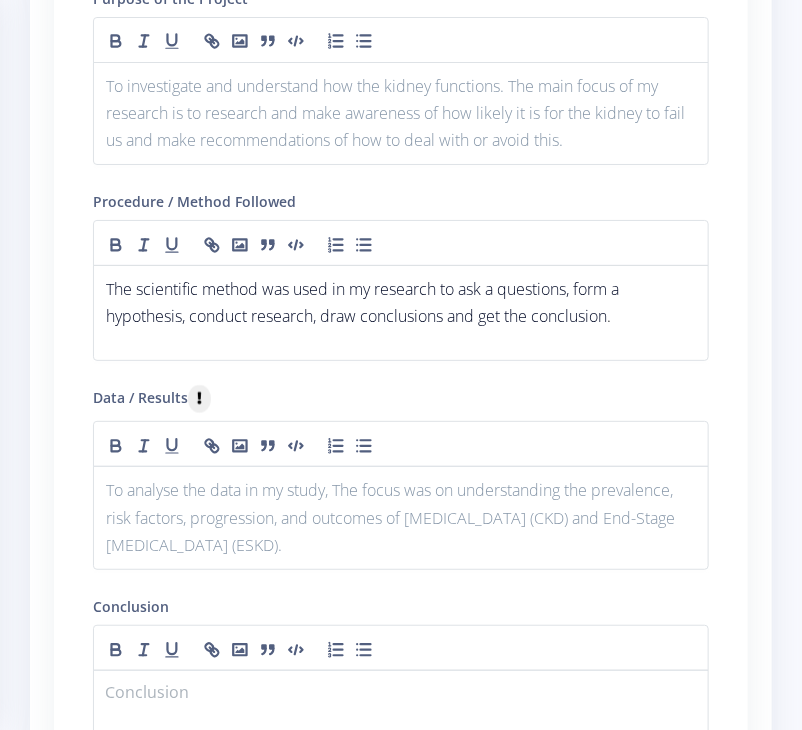 click on "Conclusion" at bounding box center (401, 680) 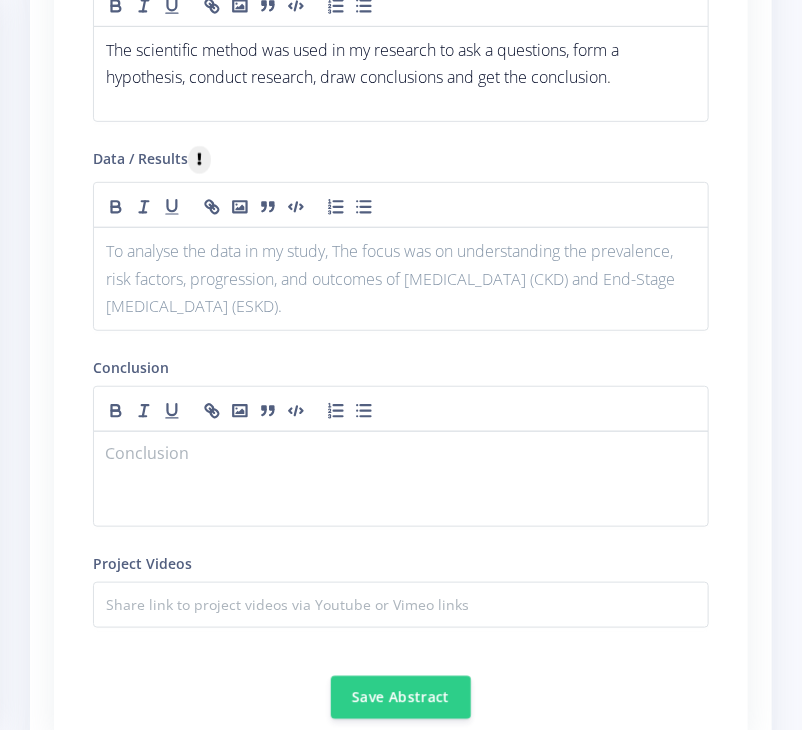 scroll, scrollTop: 2175, scrollLeft: 0, axis: vertical 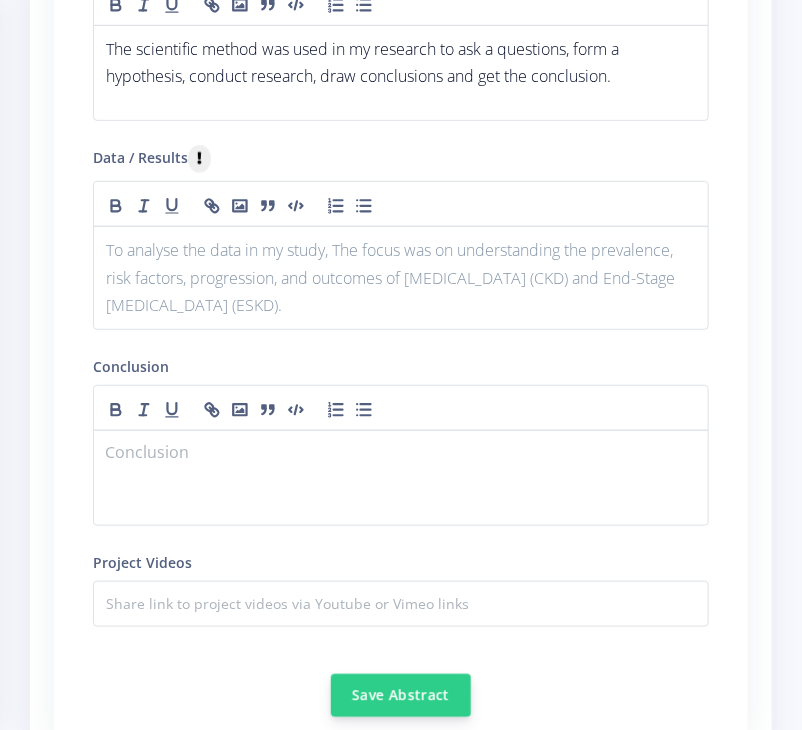 click on "Save Abstract" at bounding box center (401, 695) 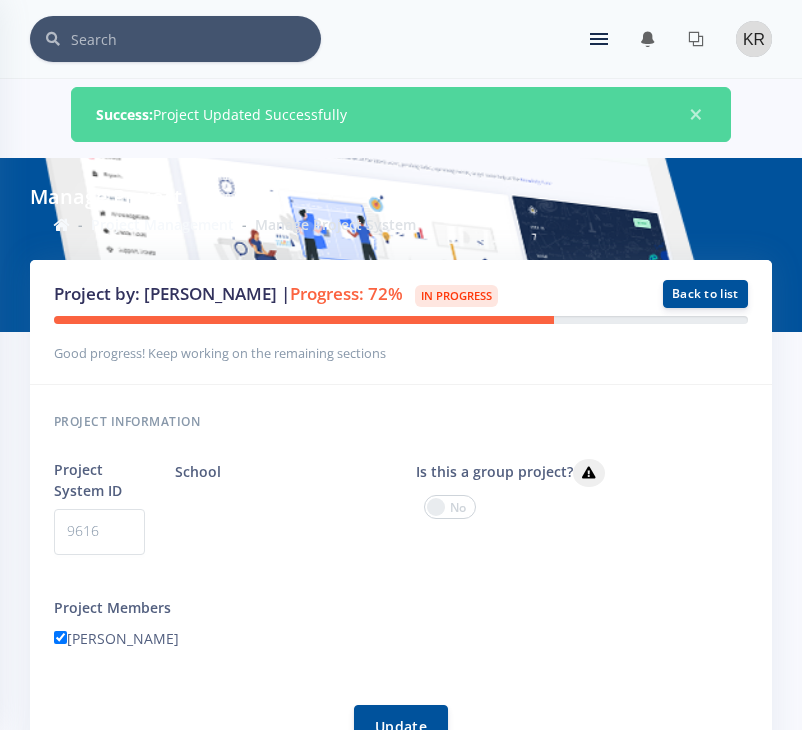 scroll, scrollTop: 0, scrollLeft: 0, axis: both 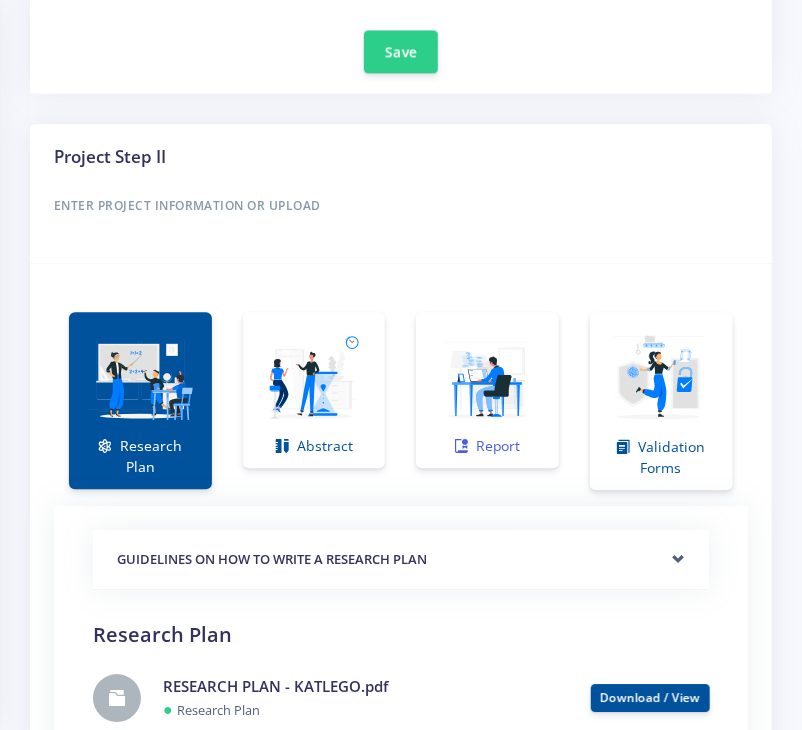 click on "Report" at bounding box center [487, 390] 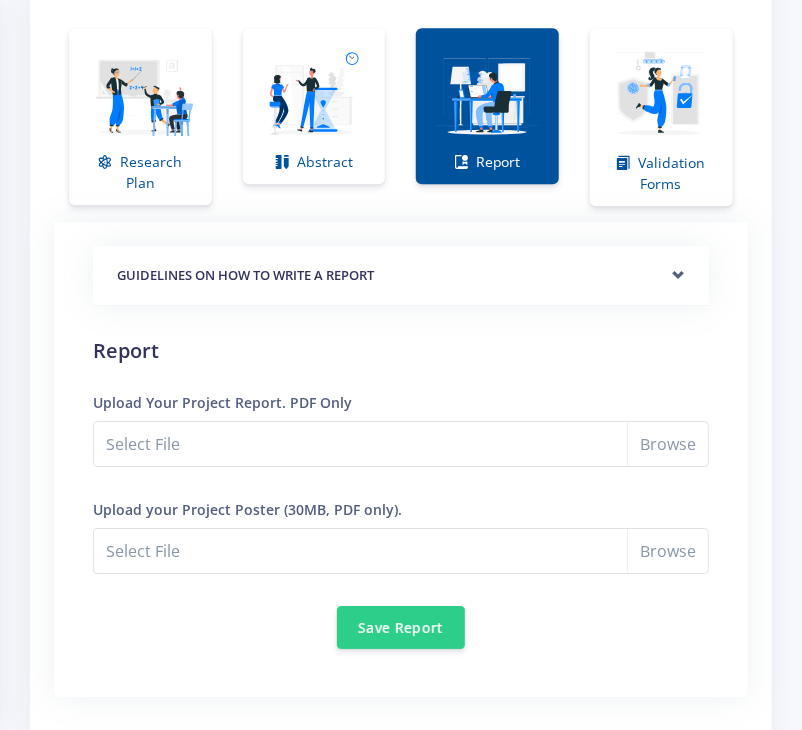 scroll, scrollTop: 1240, scrollLeft: 0, axis: vertical 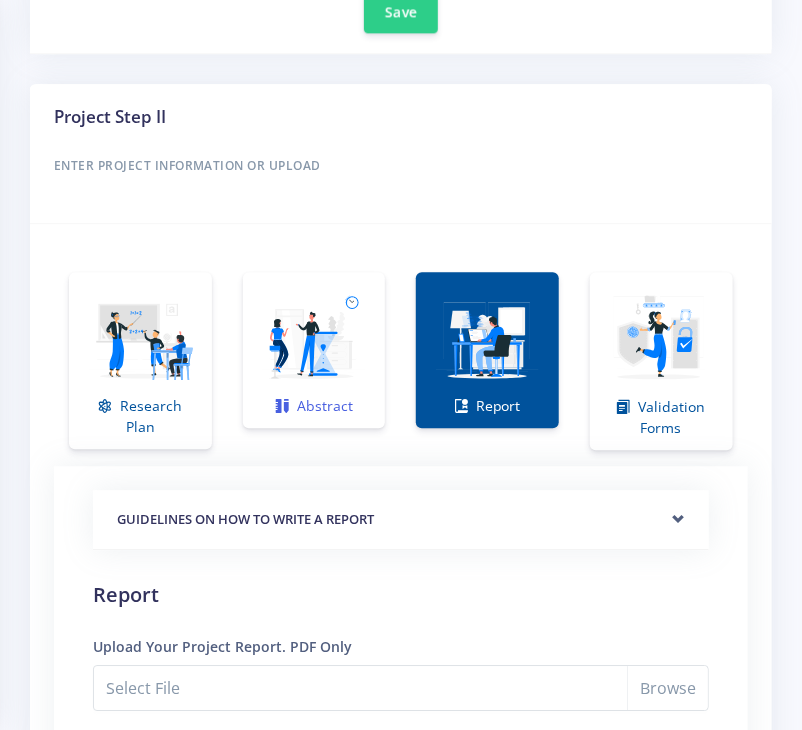 click at bounding box center [314, 339] 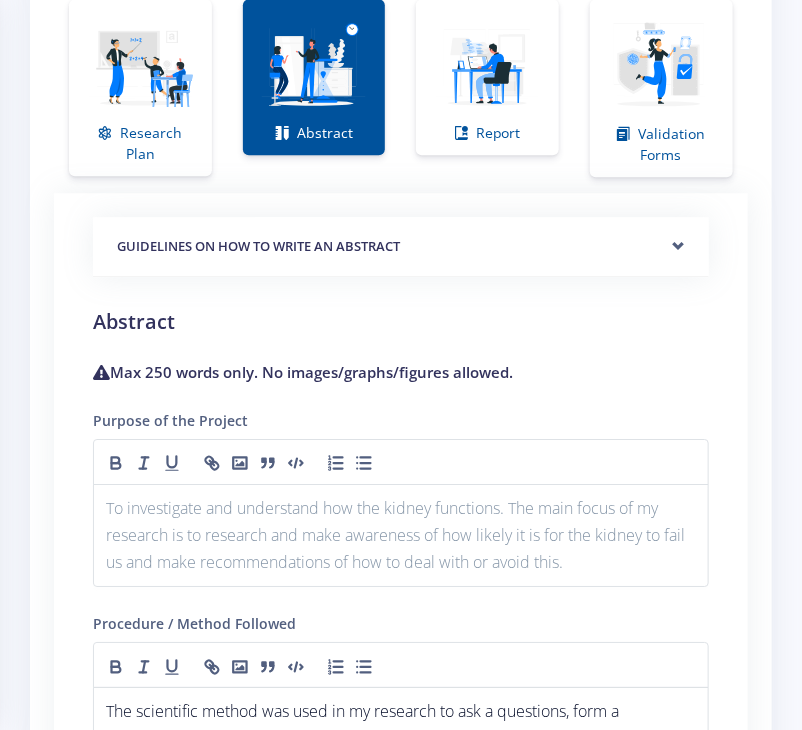 scroll, scrollTop: 1600, scrollLeft: 0, axis: vertical 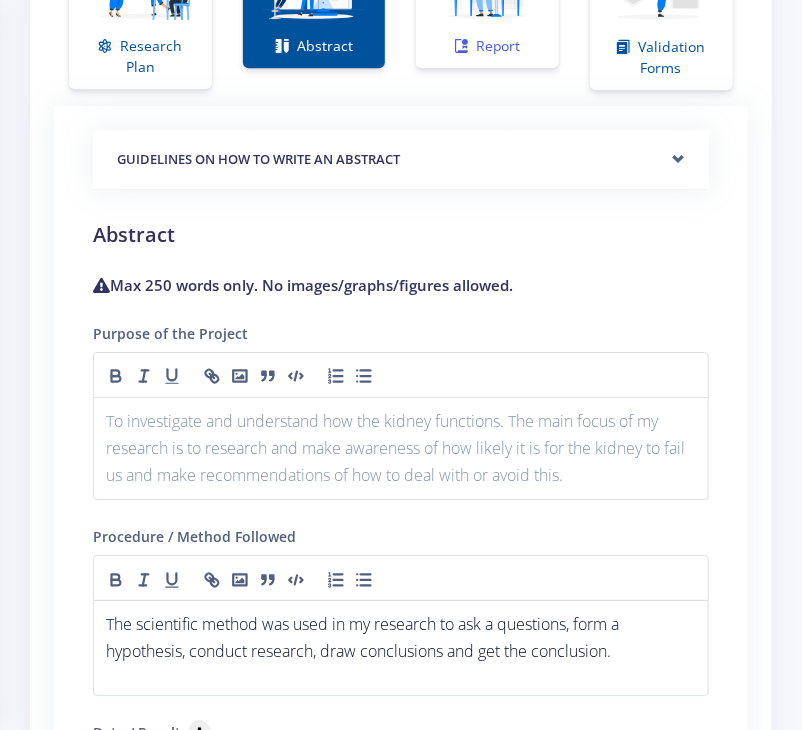 click on "Report" at bounding box center (487, -10) 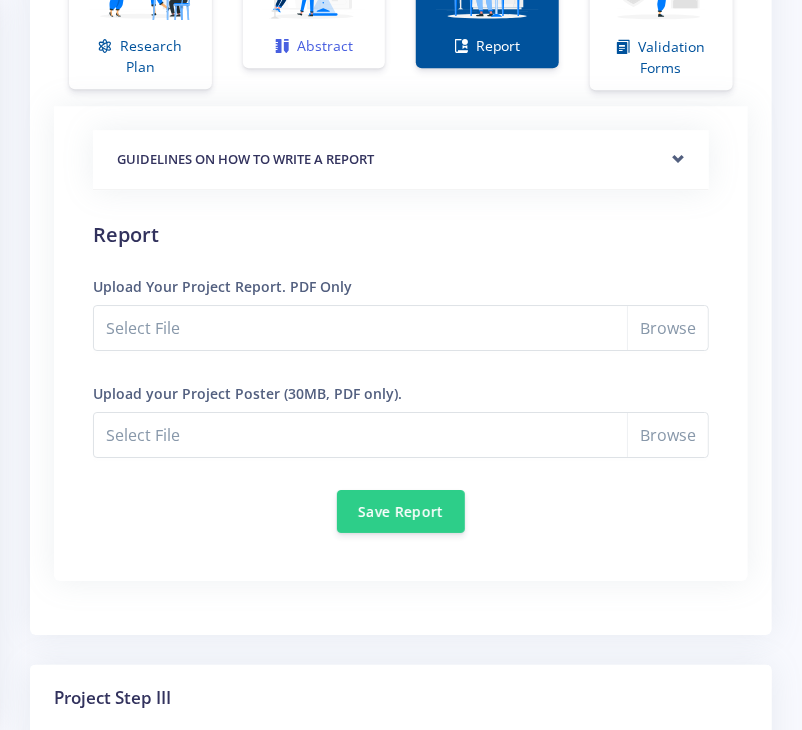 click at bounding box center (314, -21) 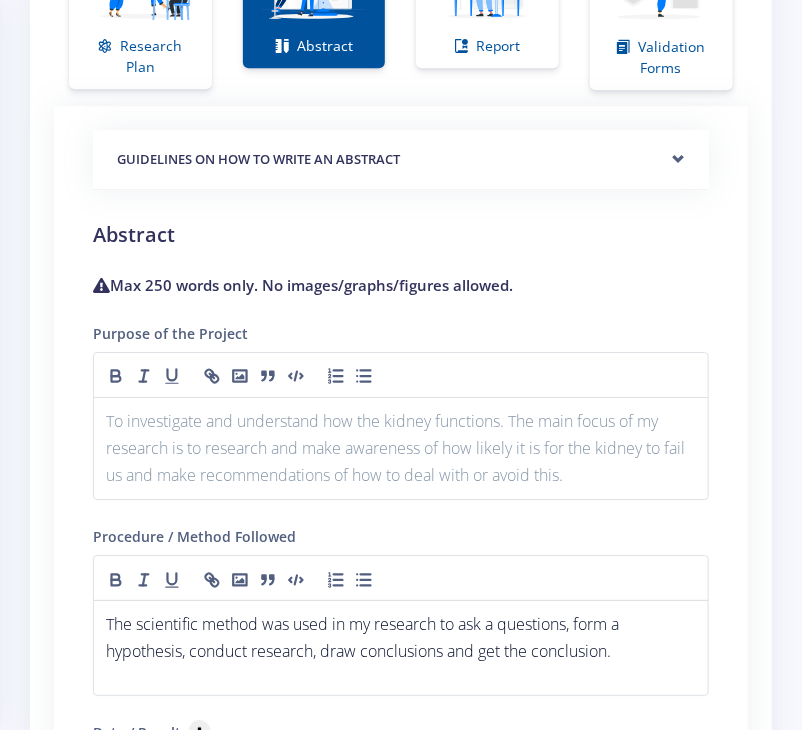 click on "Project by:
Katlego Rakgowa
|
Progress: 72%
In Progress
Back to list
-" at bounding box center (401, 248) 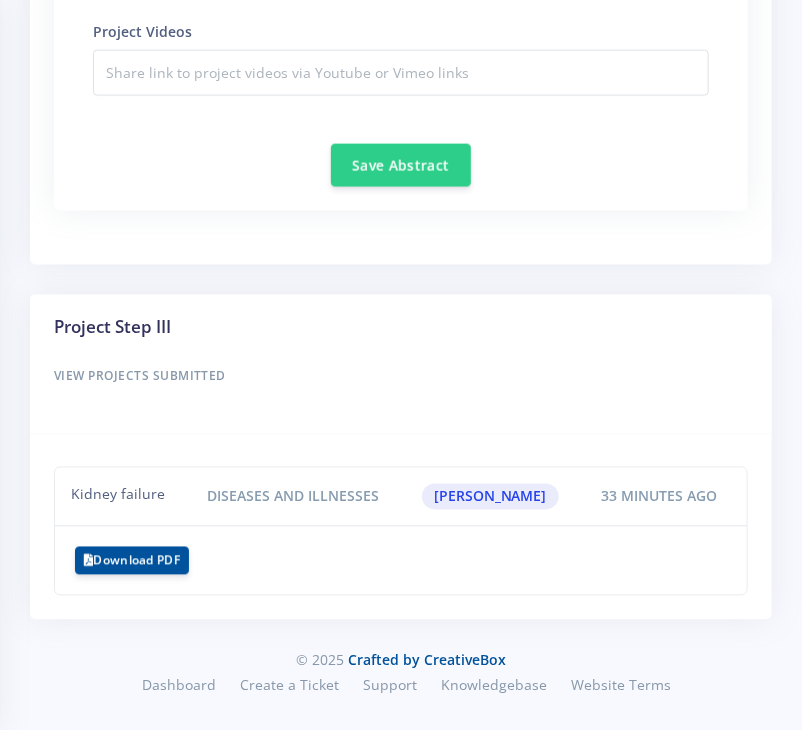 scroll, scrollTop: 2744, scrollLeft: 0, axis: vertical 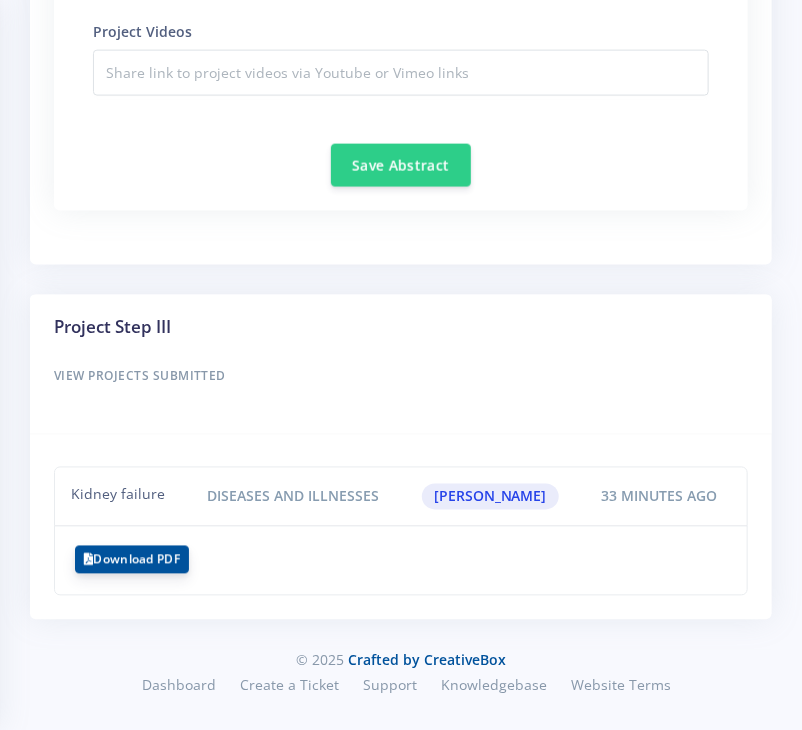 click on "Download PDF" at bounding box center (132, 560) 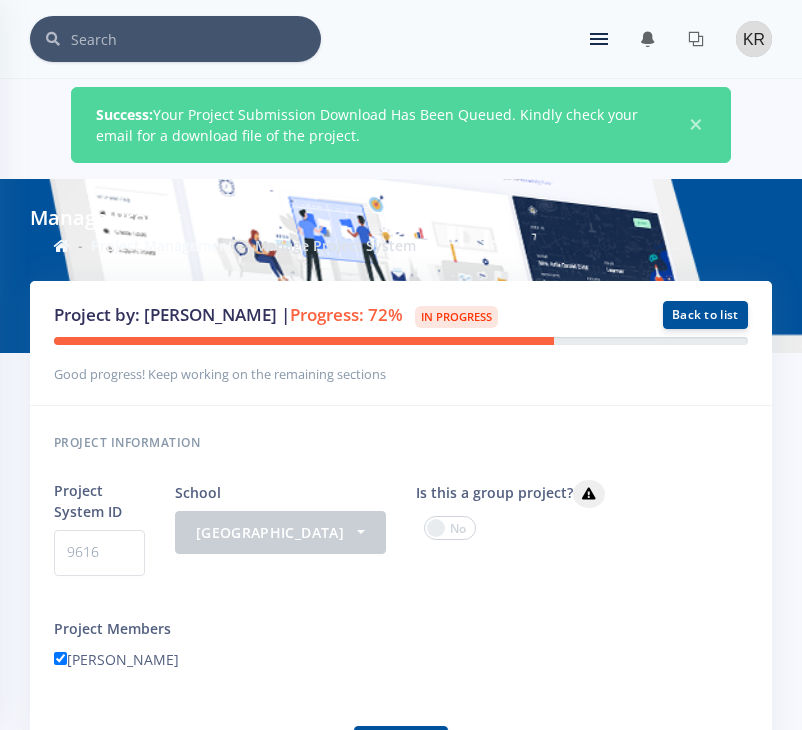 scroll, scrollTop: 0, scrollLeft: 0, axis: both 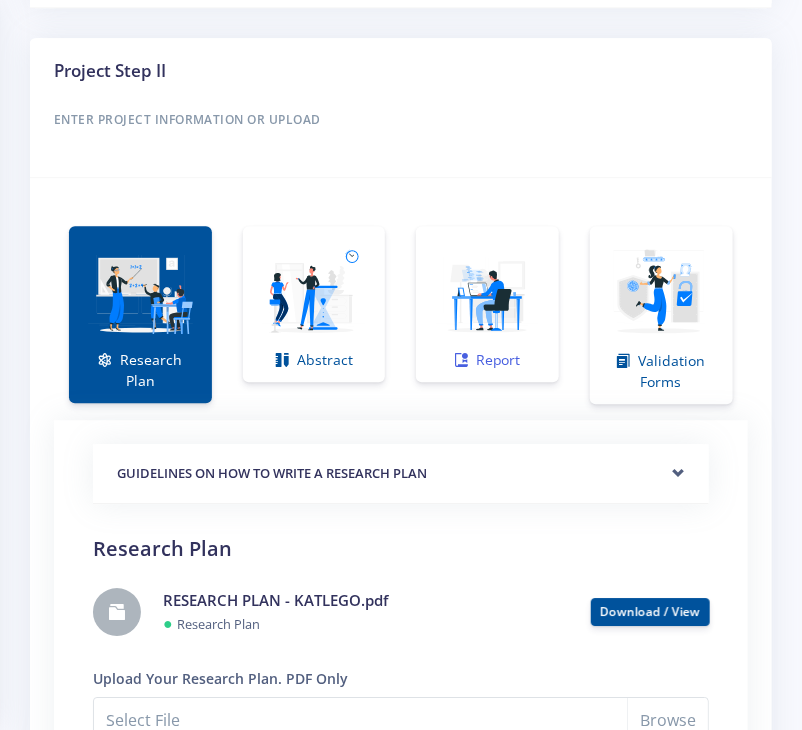 click at bounding box center (487, 293) 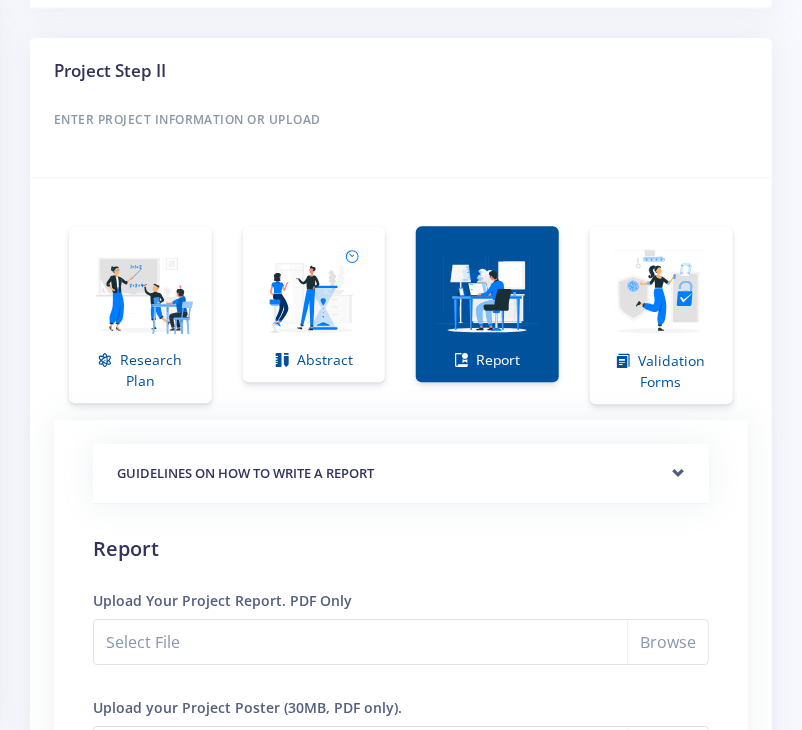 click on "Report" at bounding box center [487, 304] 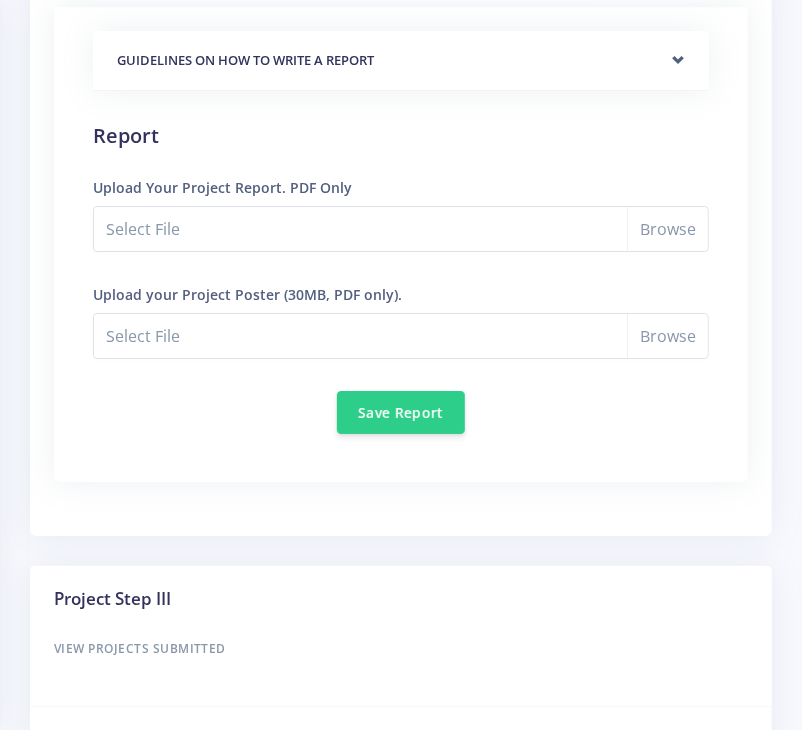 scroll, scrollTop: 1945, scrollLeft: 0, axis: vertical 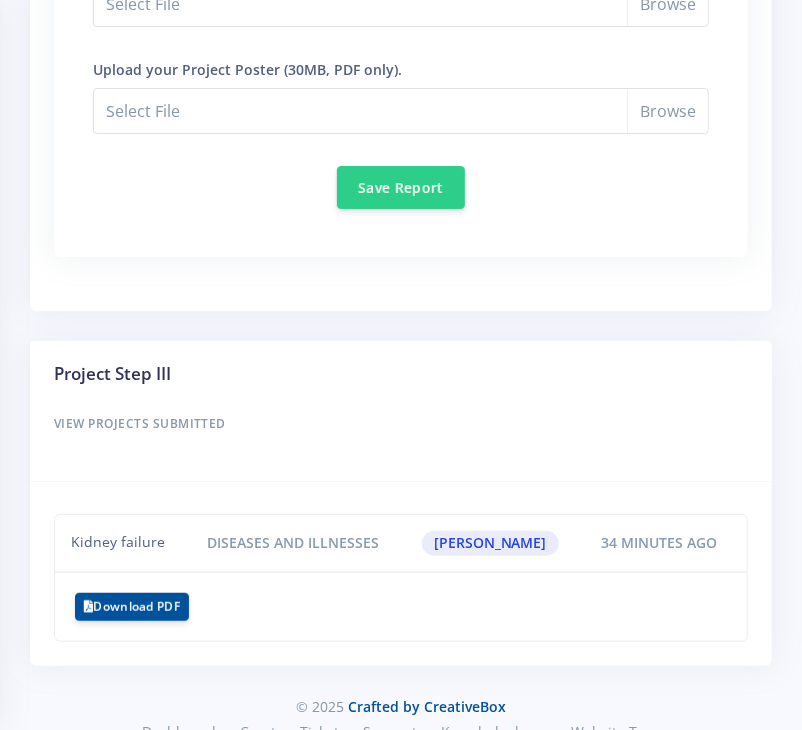 click on "Project Step III
View Projects Submitted" at bounding box center [401, 411] 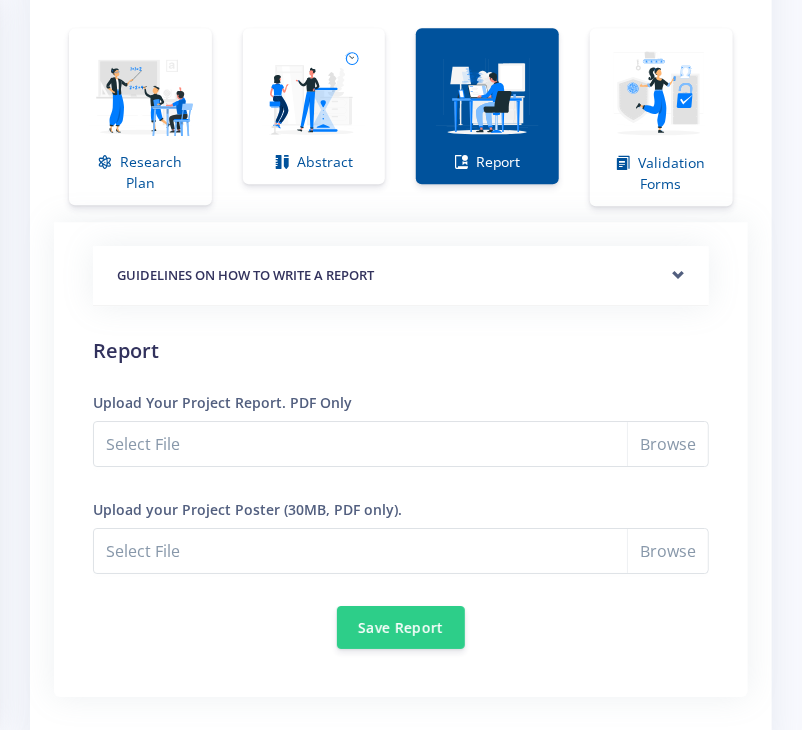 scroll, scrollTop: 2032, scrollLeft: 0, axis: vertical 